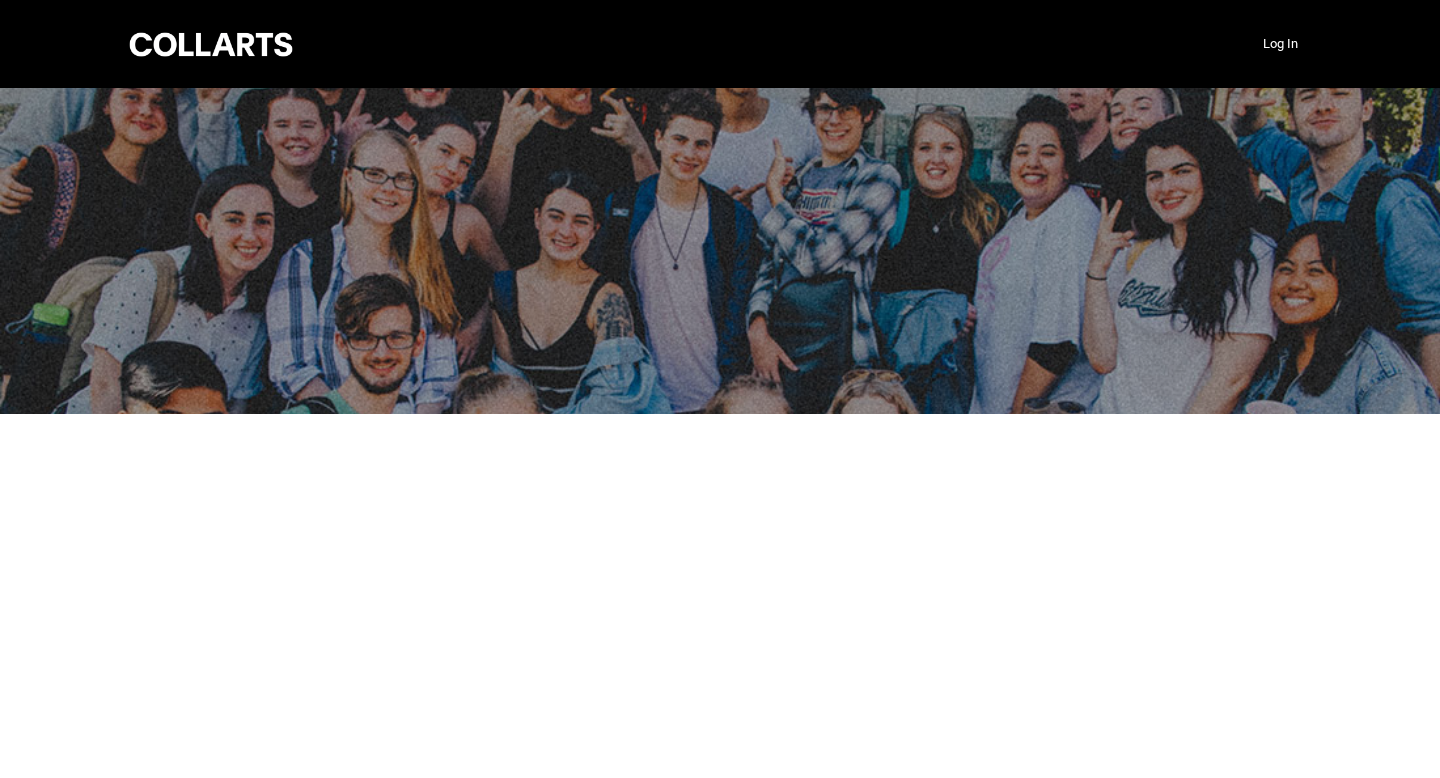 scroll, scrollTop: 0, scrollLeft: 0, axis: both 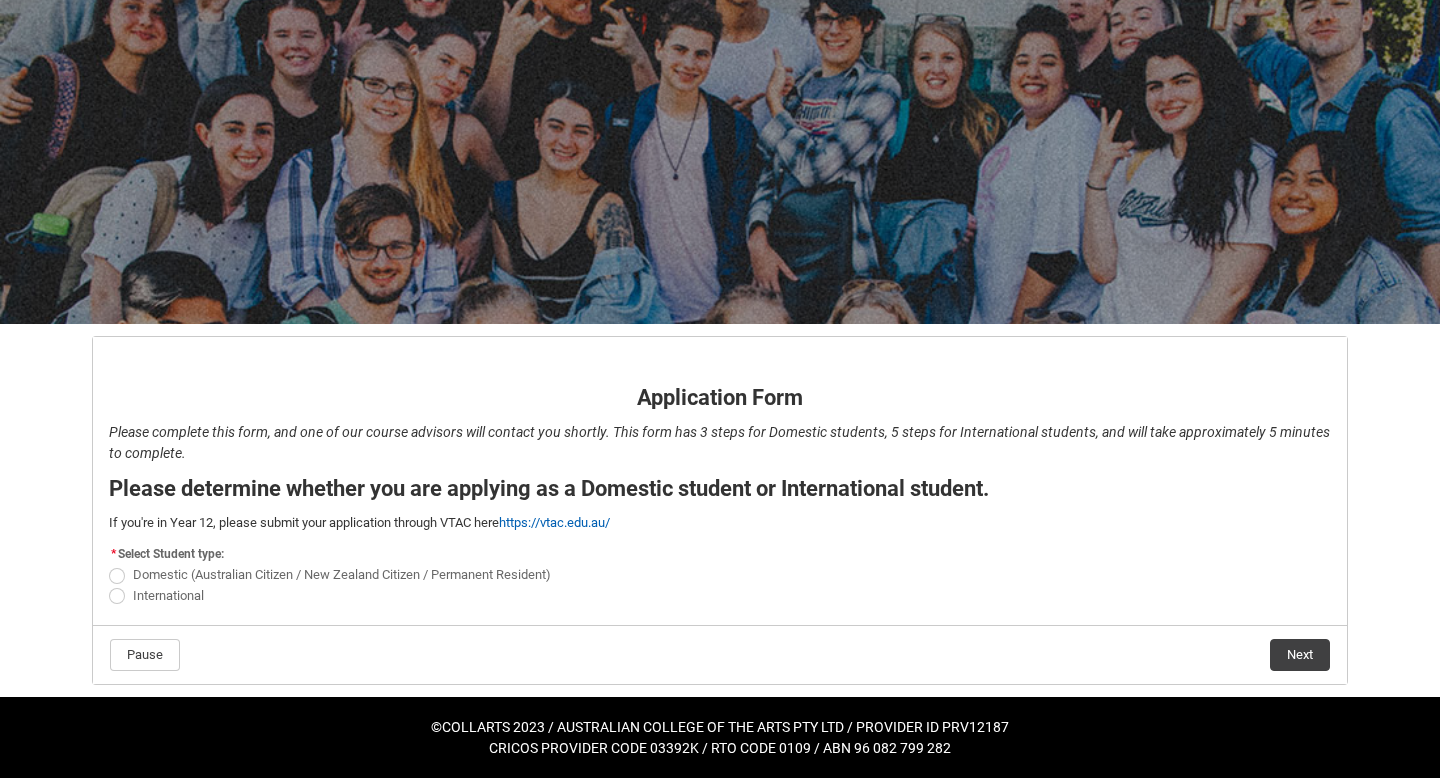 click on "Domestic (Australian Citizen / New Zealand Citizen / Permanent Resident)" at bounding box center [342, 574] 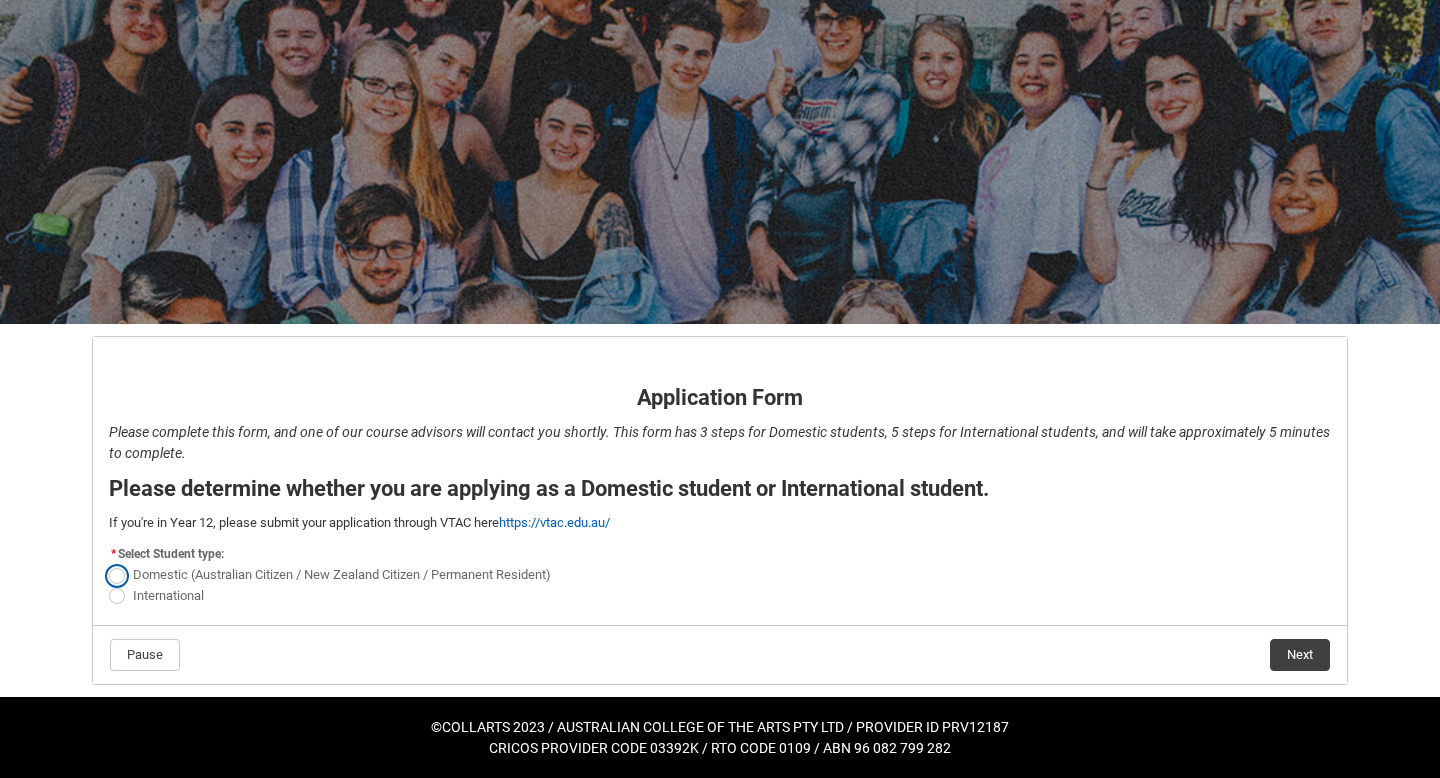 click on "Domestic (Australian Citizen / New Zealand Citizen / Permanent Resident)" at bounding box center (108, 564) 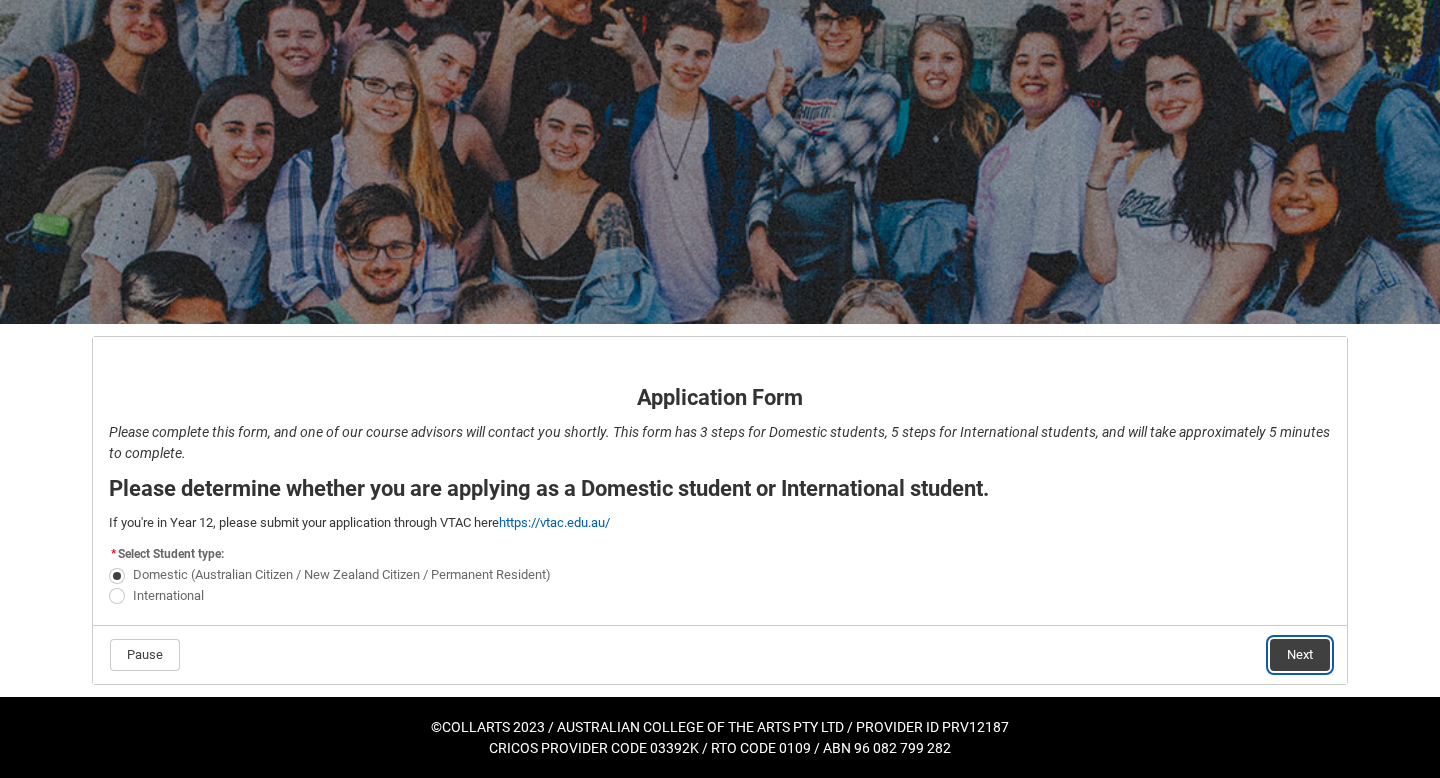 click on "Next" 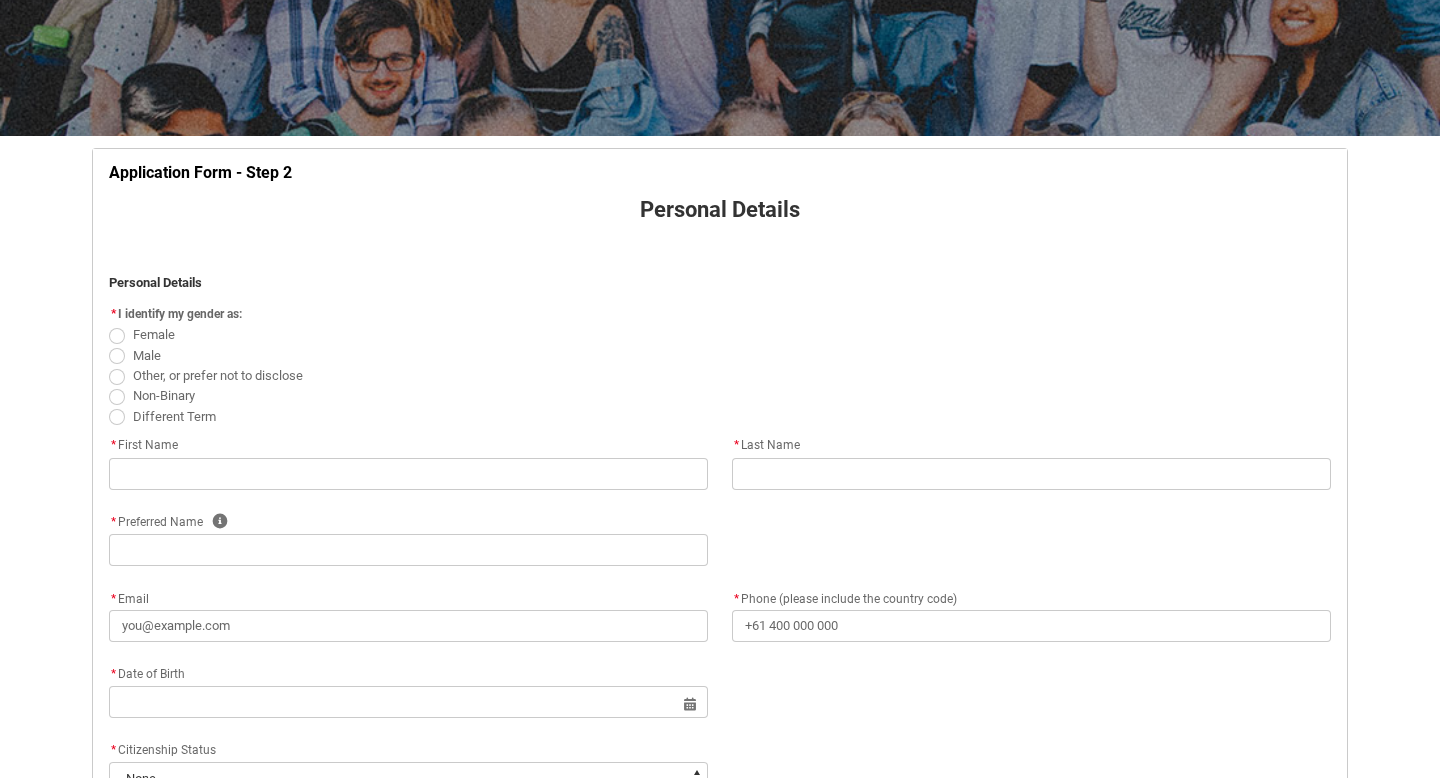 scroll, scrollTop: 261, scrollLeft: 0, axis: vertical 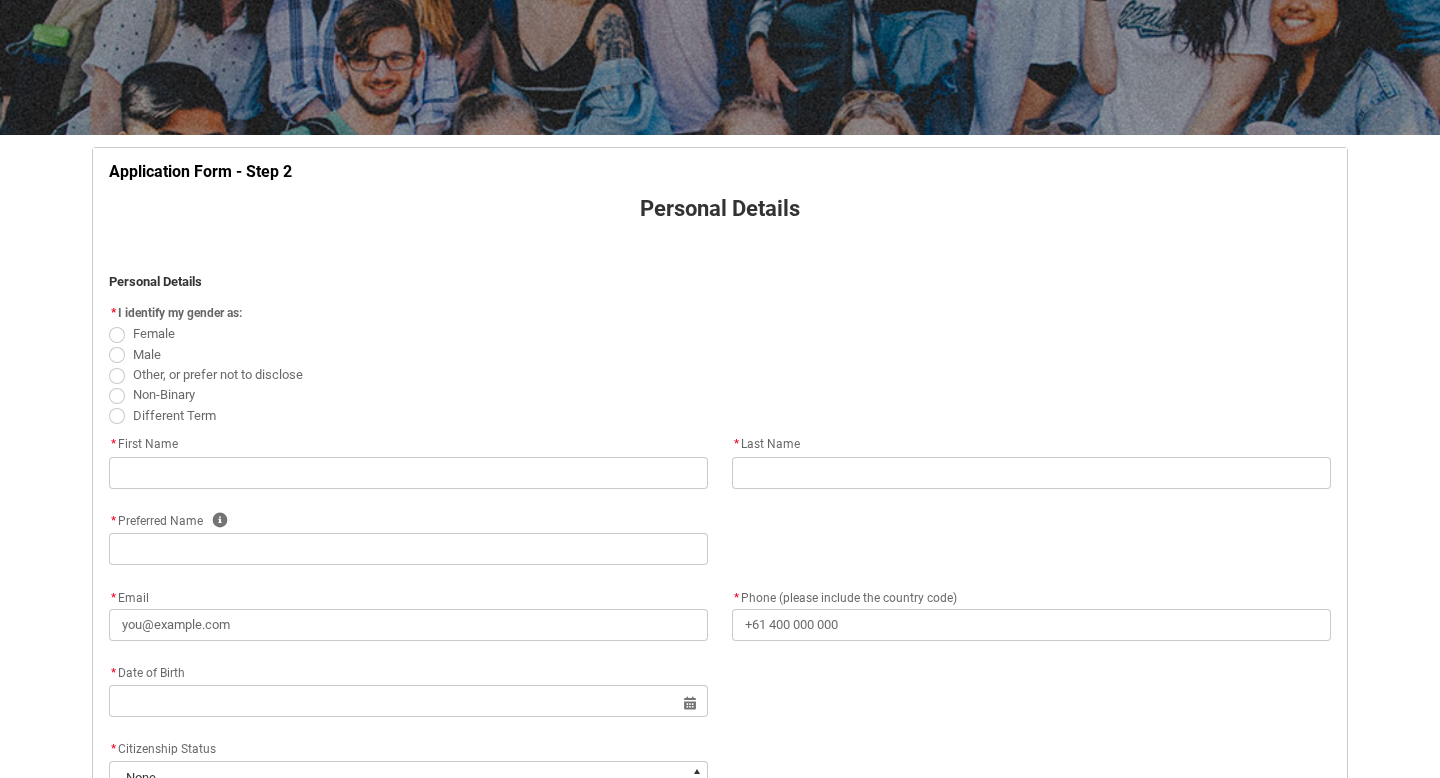 click at bounding box center (117, 335) 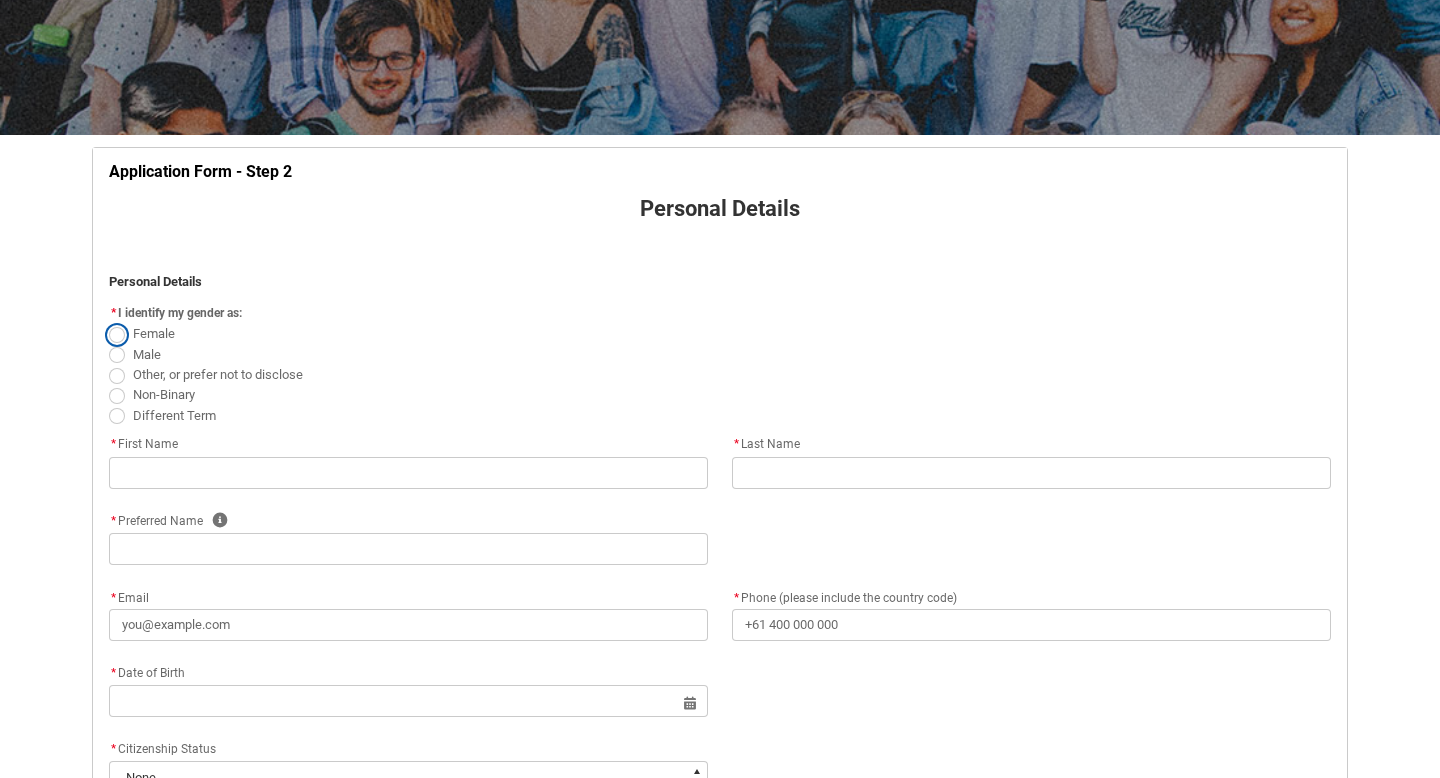 click on "Female" at bounding box center [108, 323] 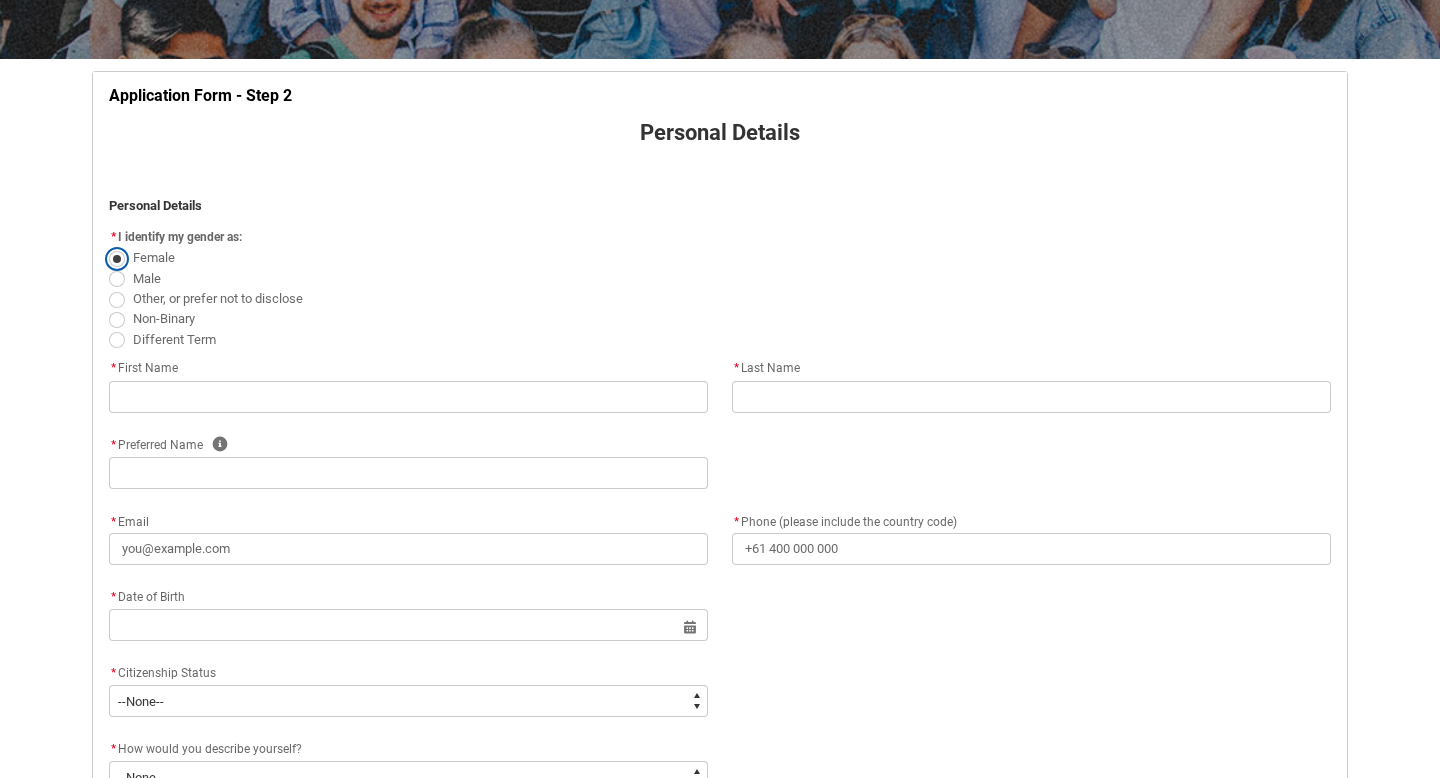 scroll, scrollTop: 338, scrollLeft: 0, axis: vertical 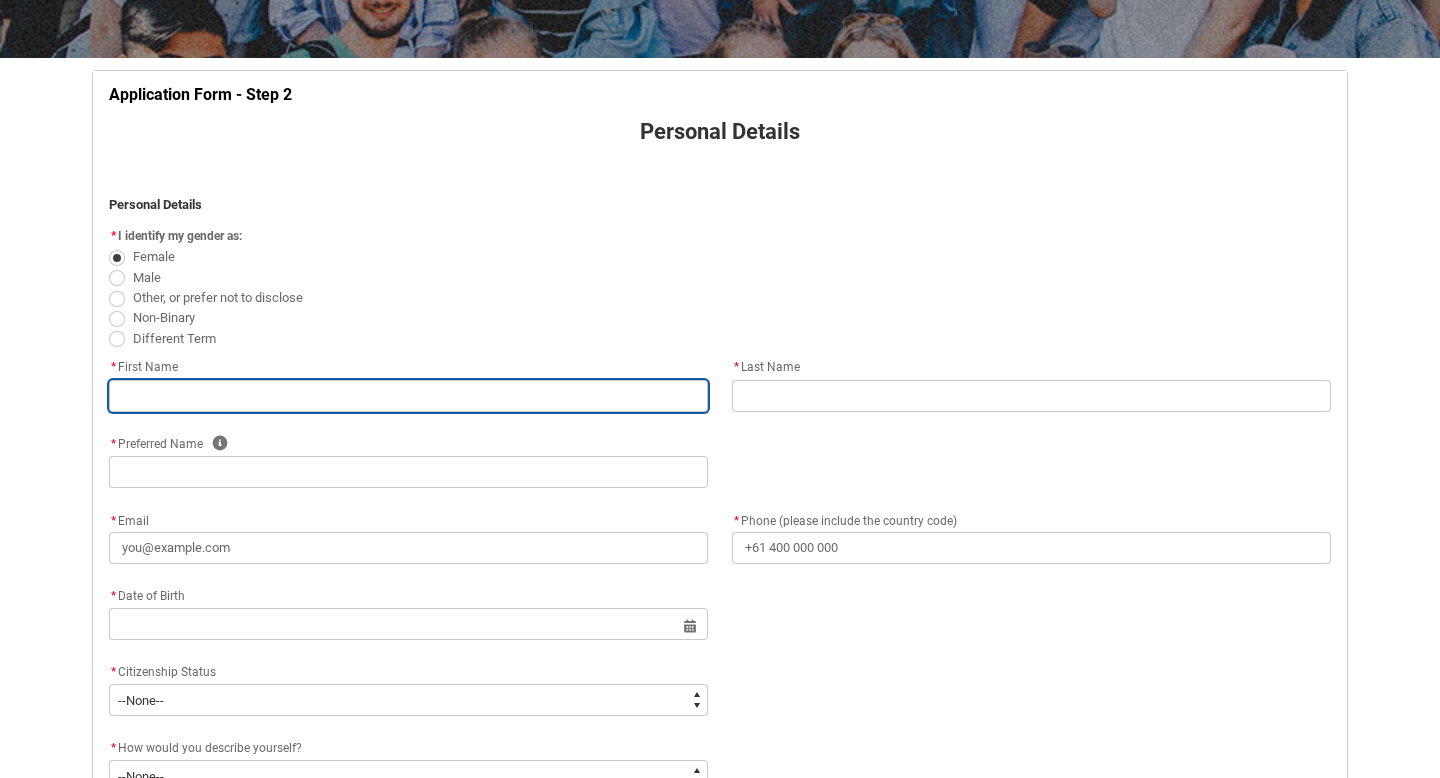 click at bounding box center [408, 396] 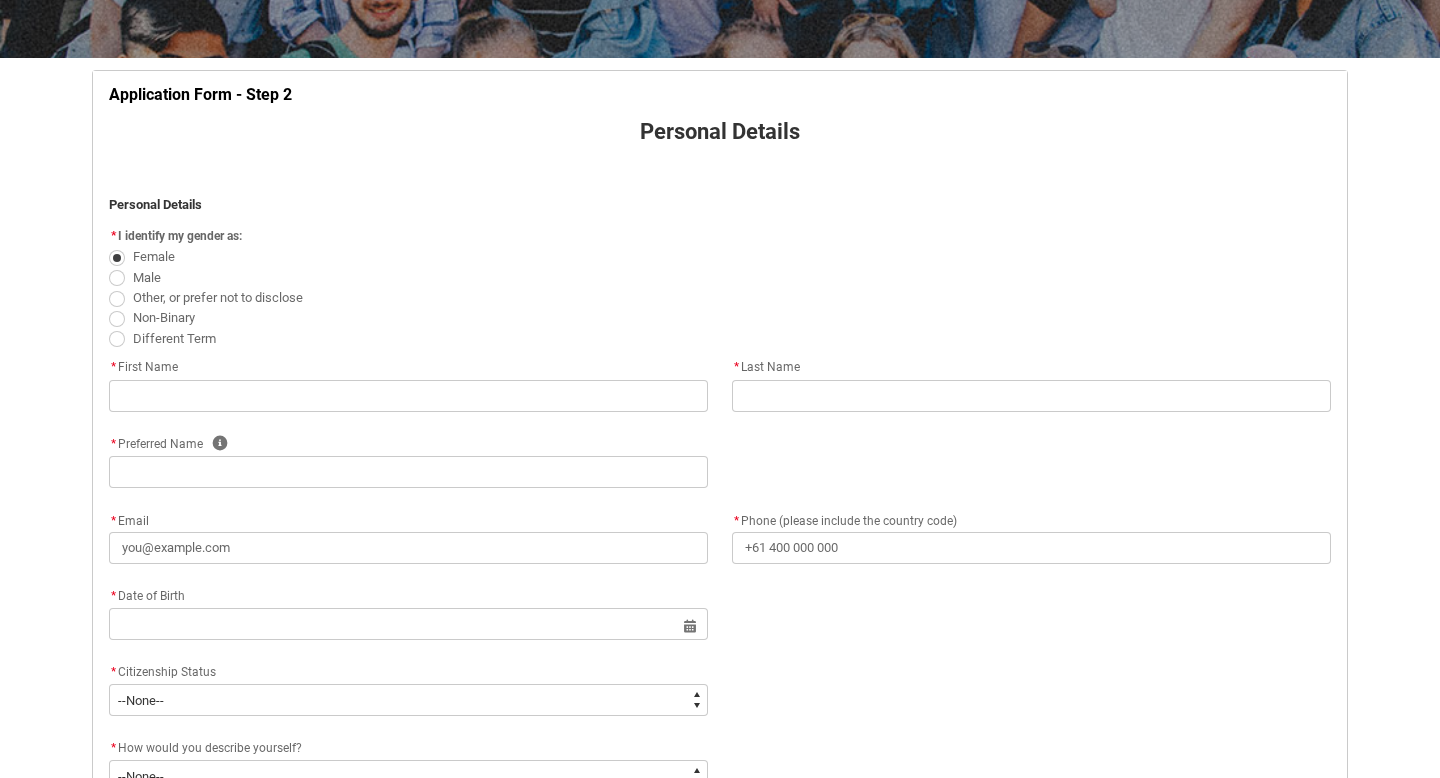 type on "[LAST]" 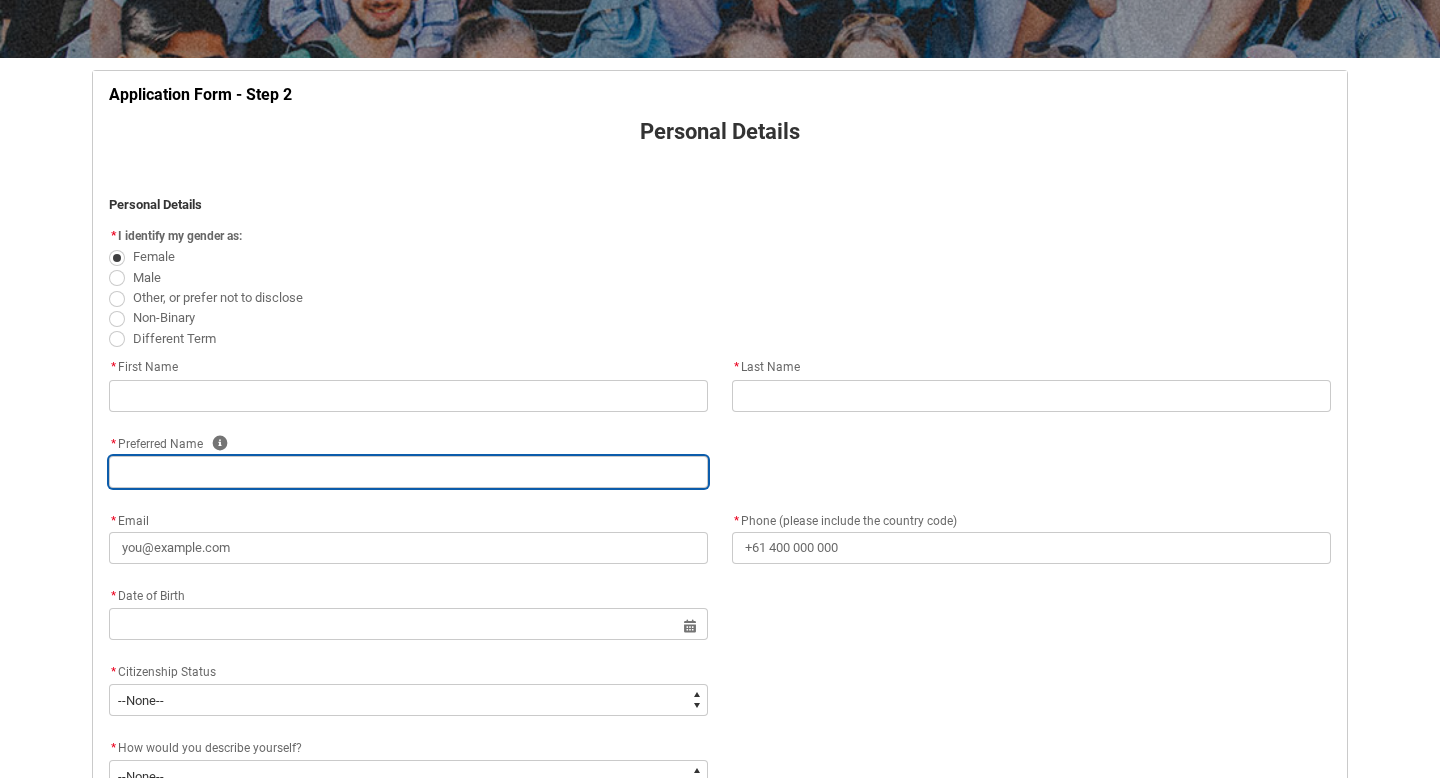 type on "[FIRST]" 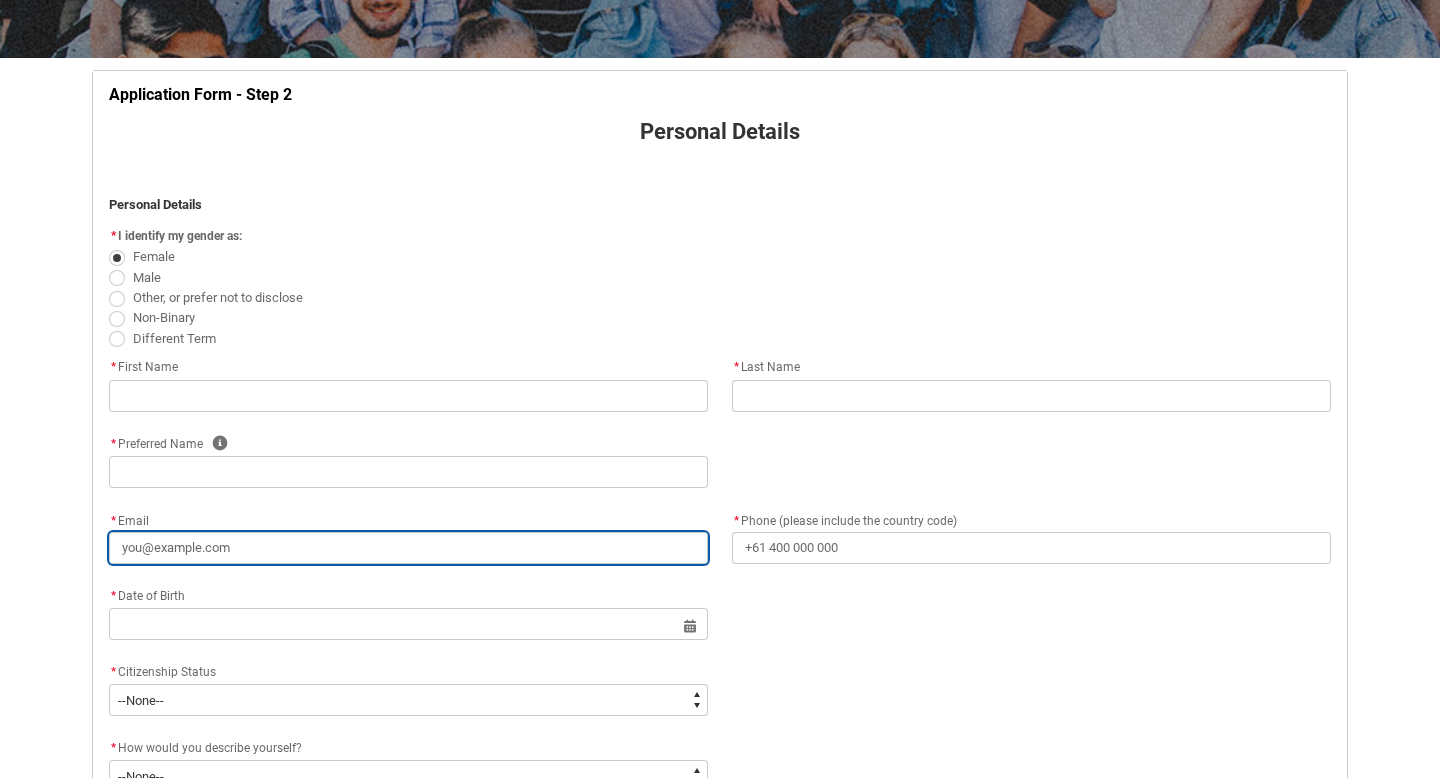type on "lucybeusmans@[EMAIL]" 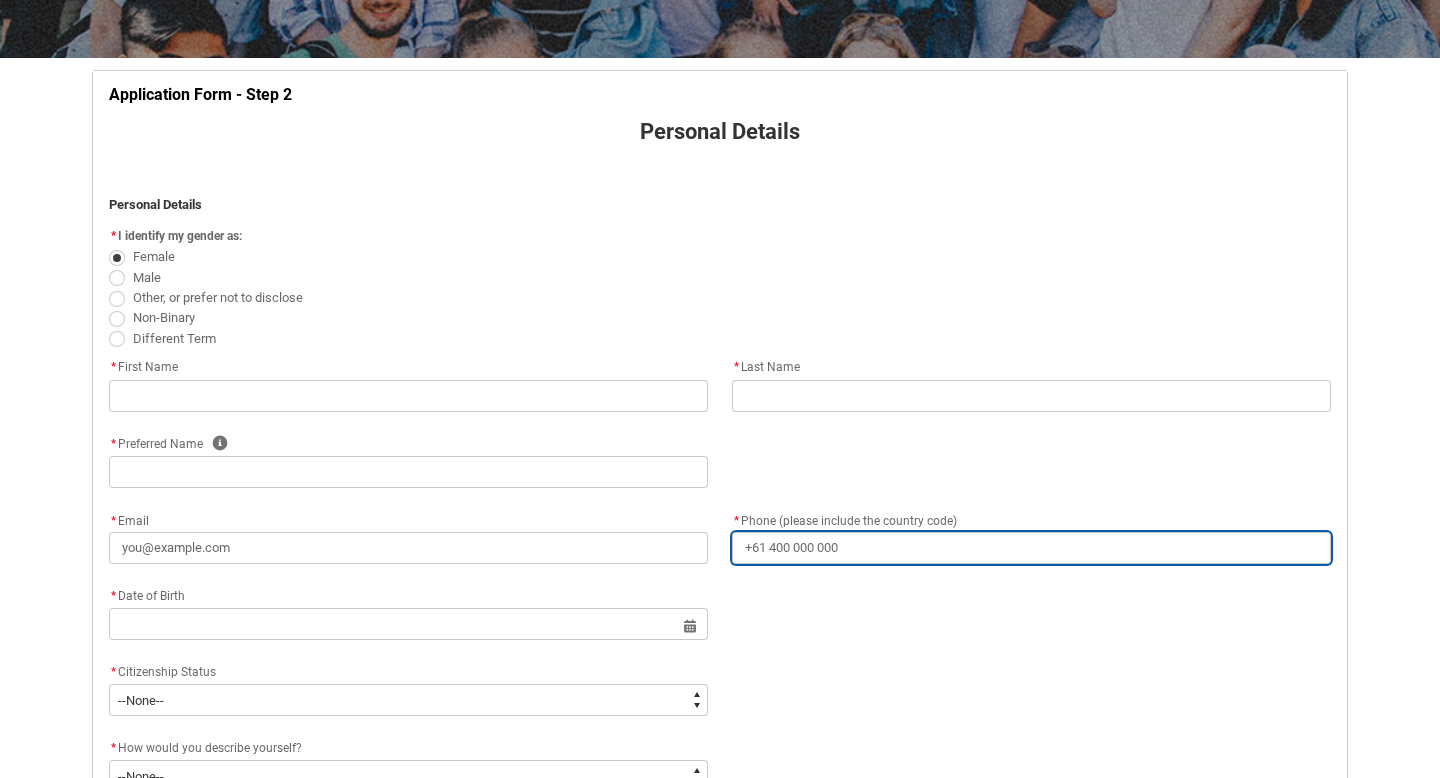 type on "+[PHONE]" 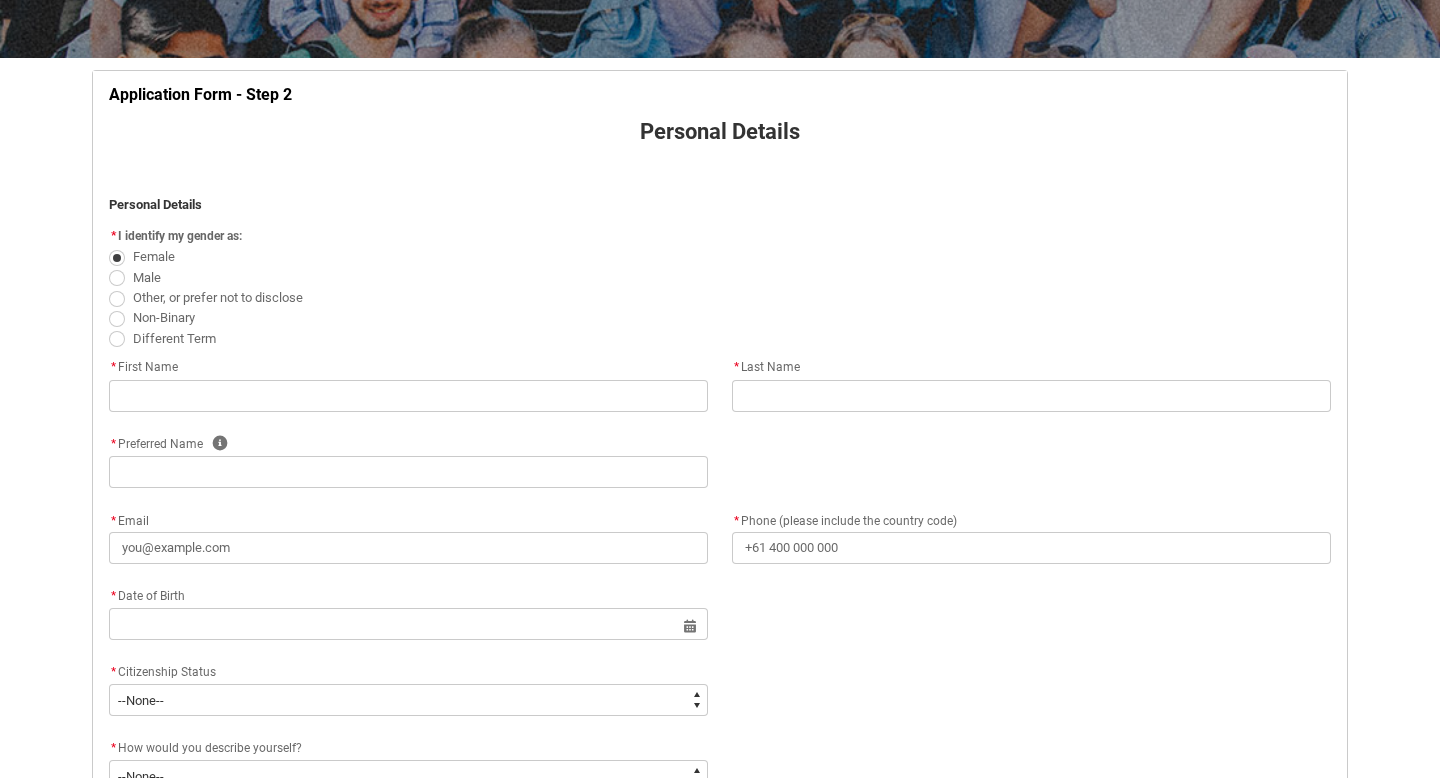 type on "77 [STREET]" 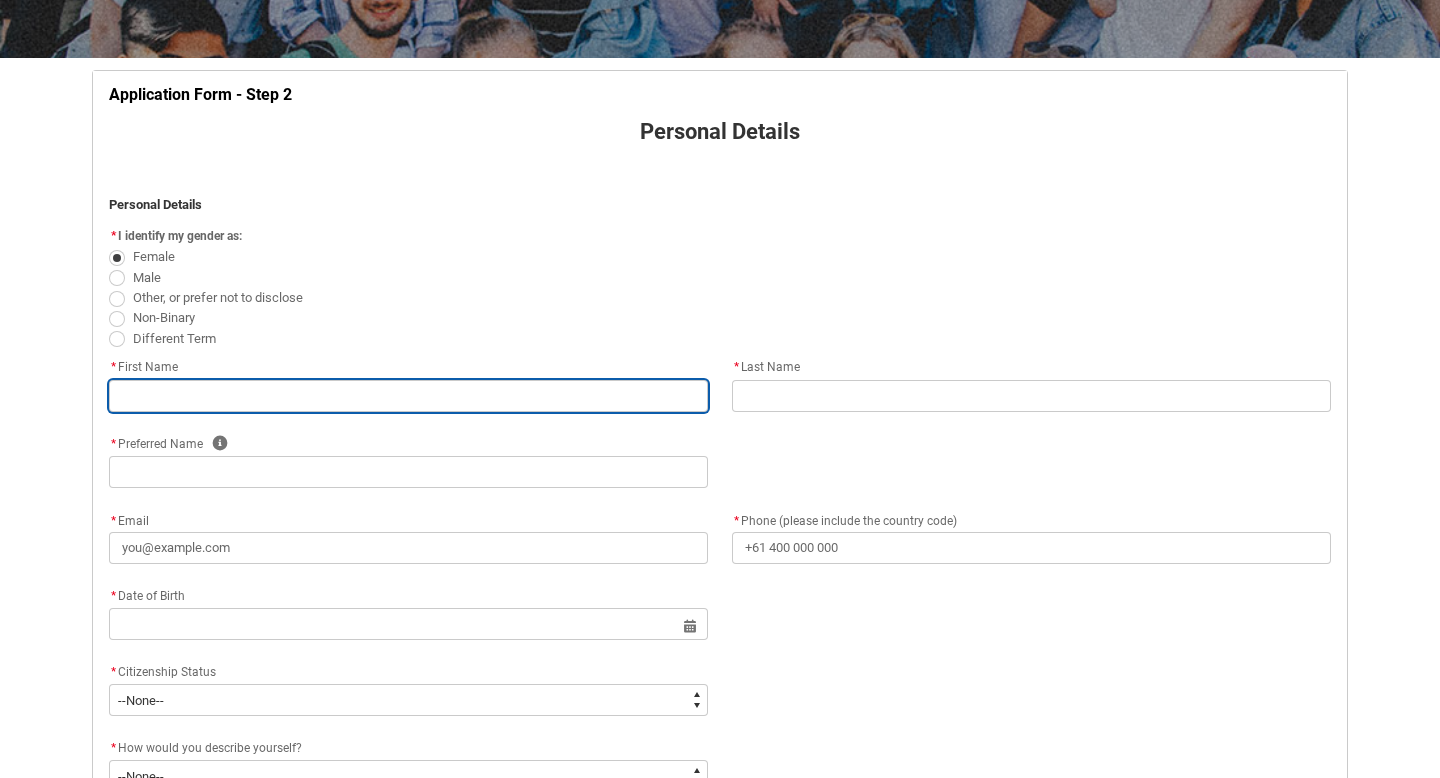 type on "[FIRST]" 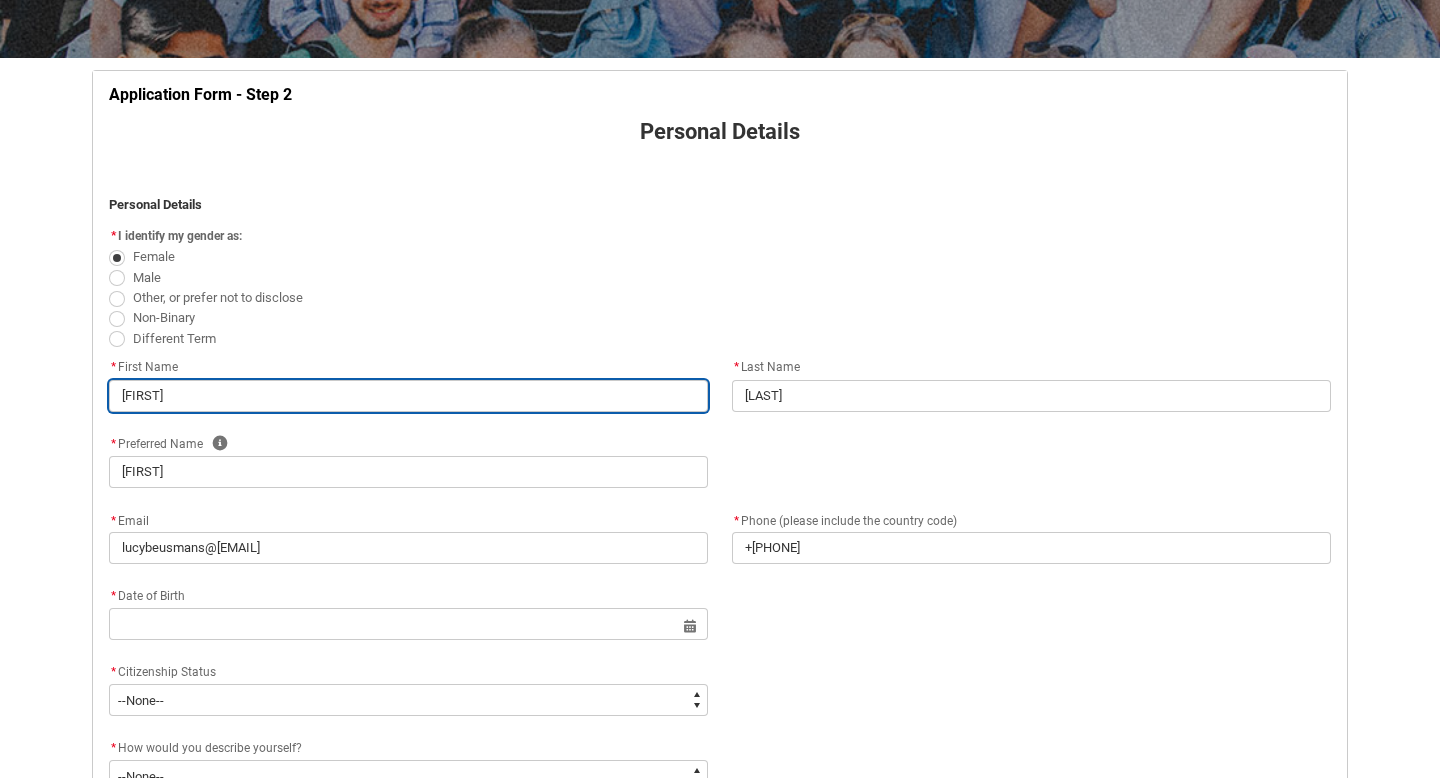 select on "Country_Choice.1101" 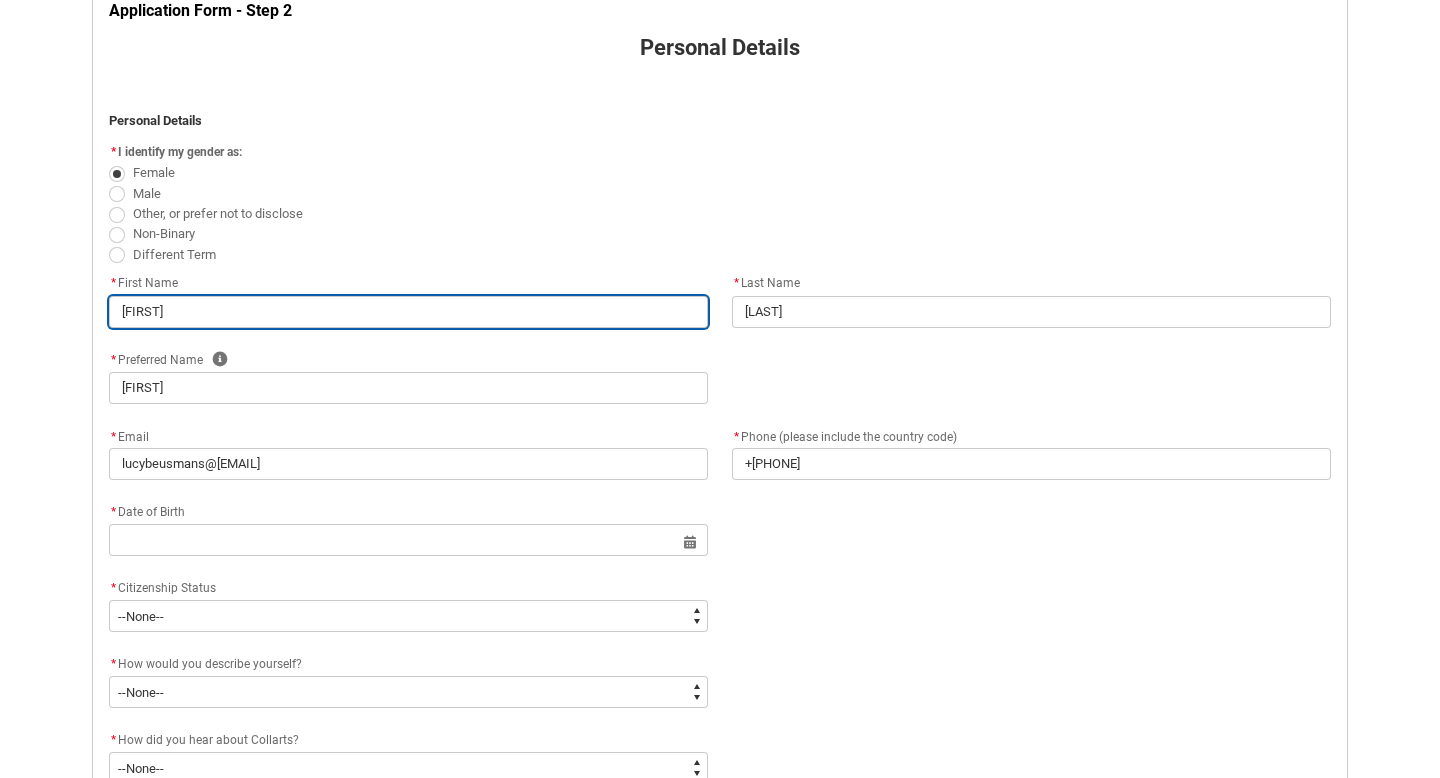 scroll, scrollTop: 424, scrollLeft: 0, axis: vertical 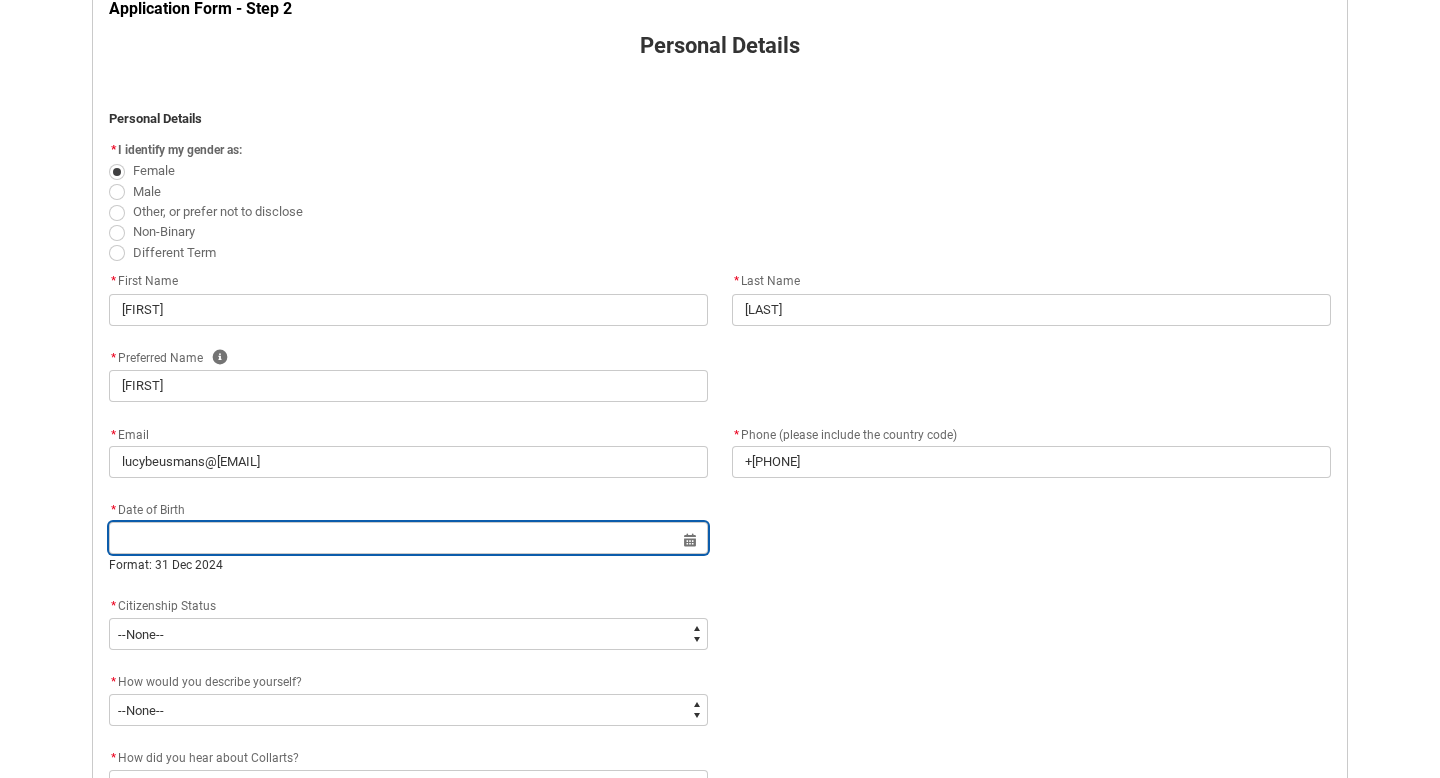 click at bounding box center [408, 538] 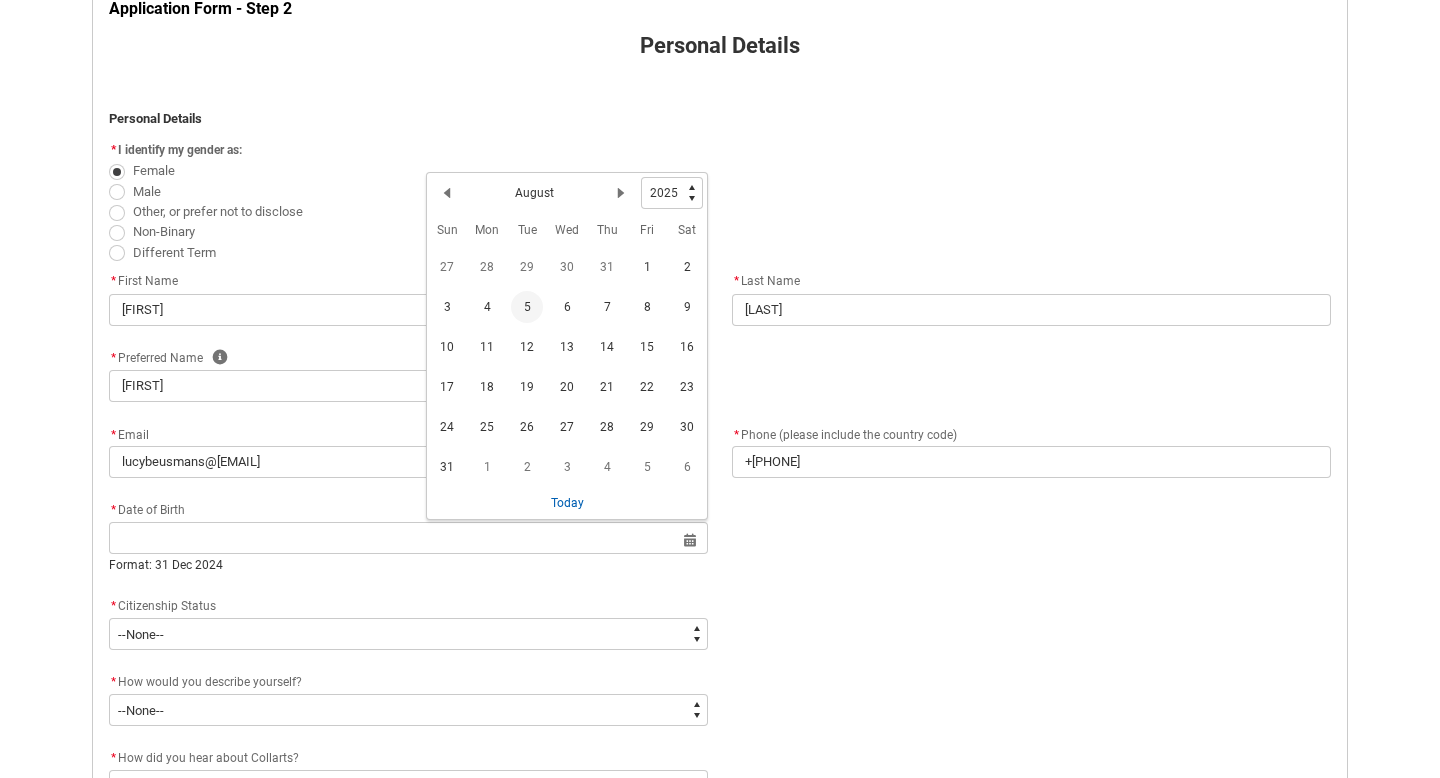click on "Previous Month August Next Month" 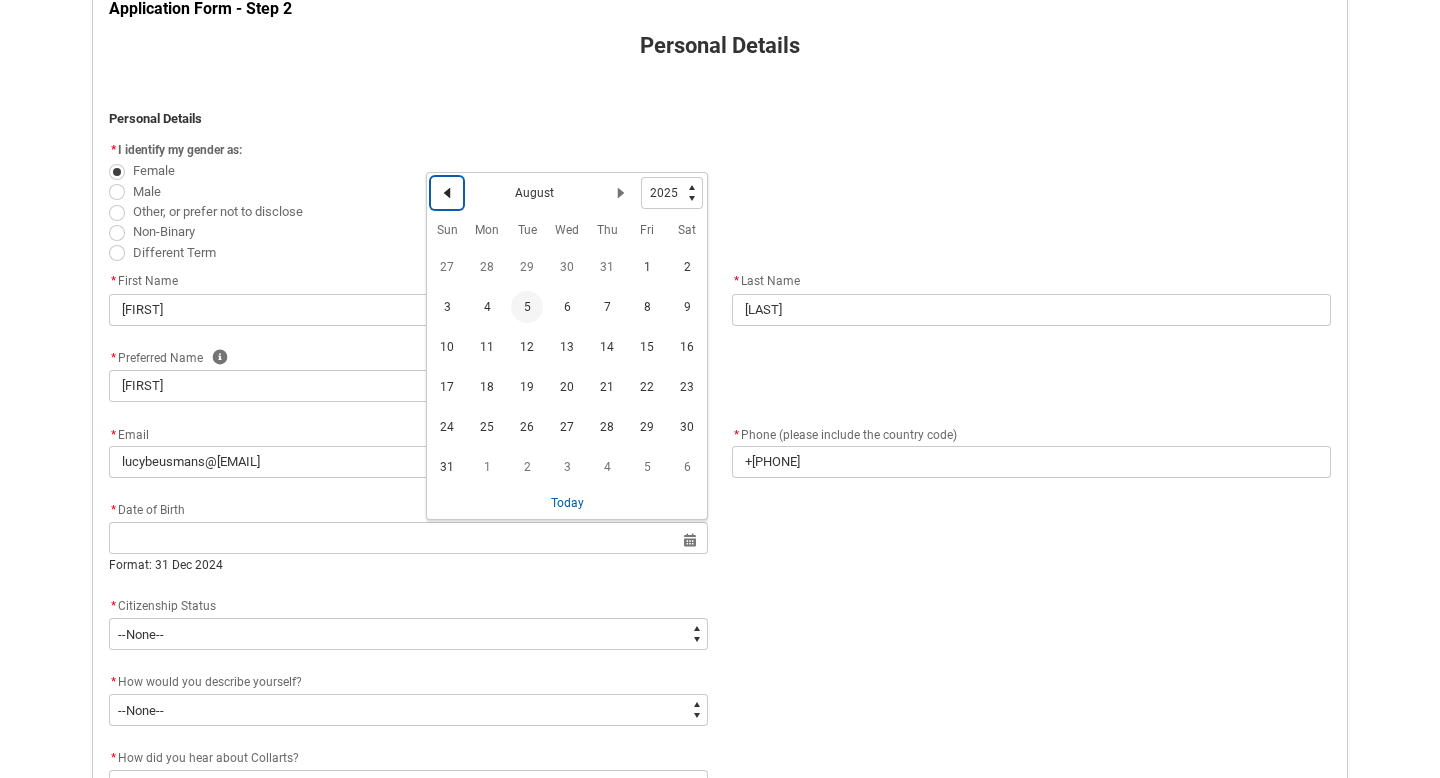 click 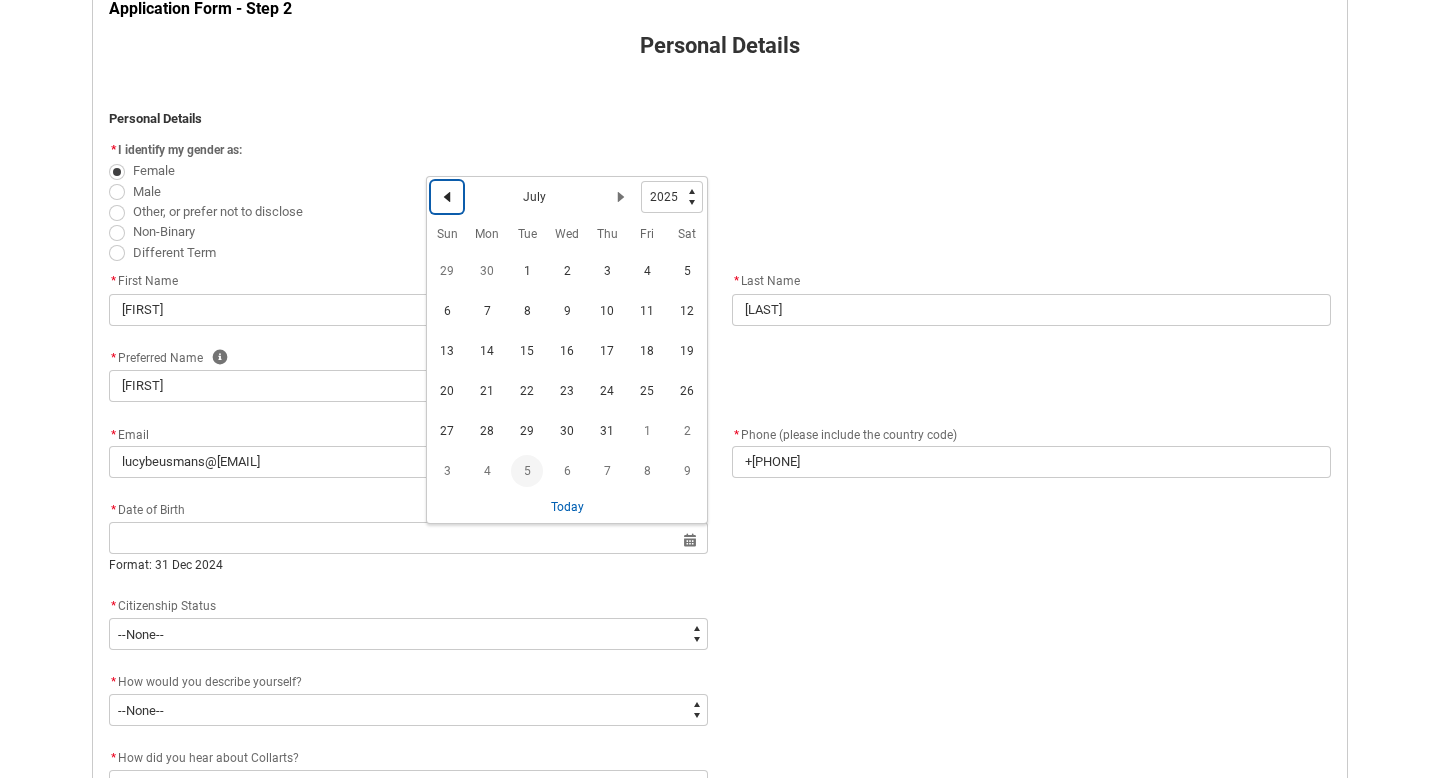 click 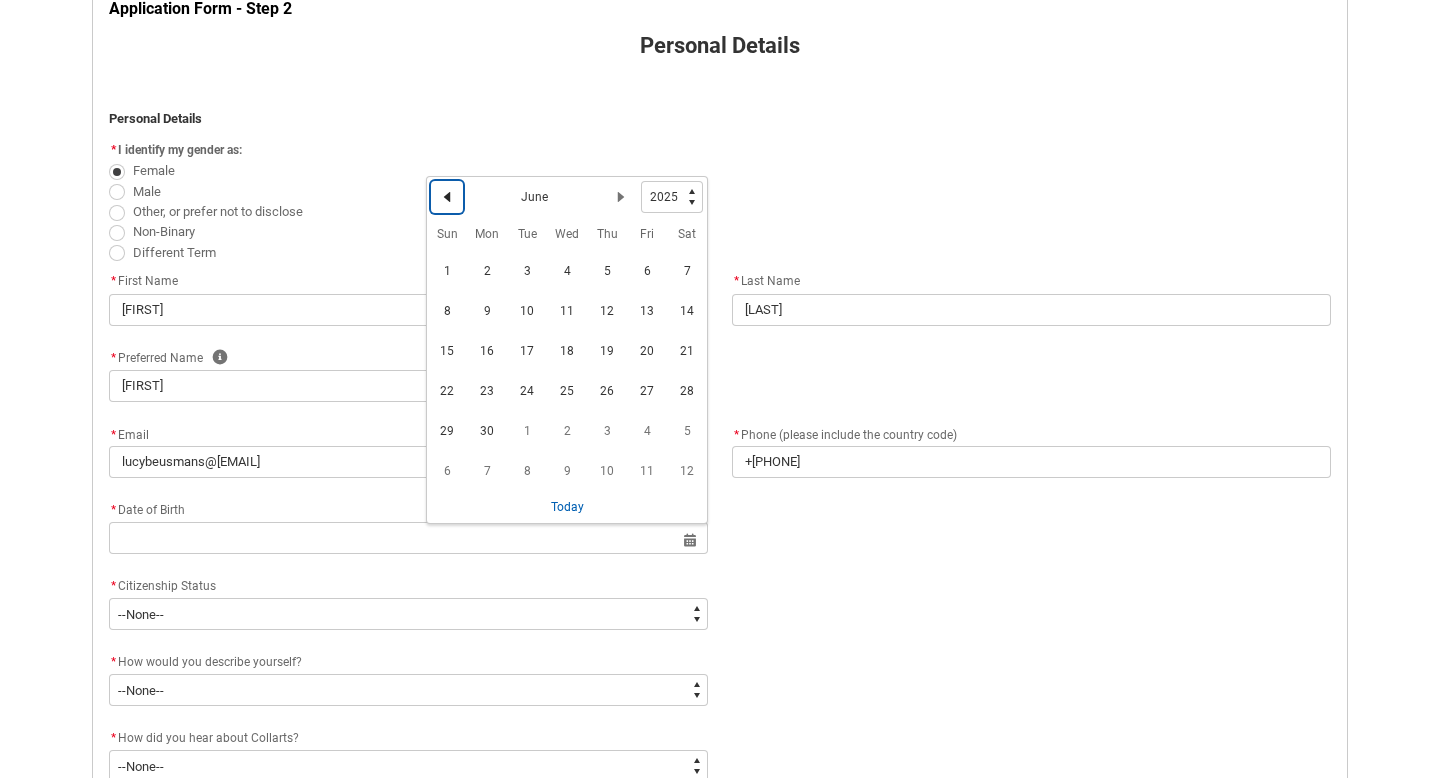 click 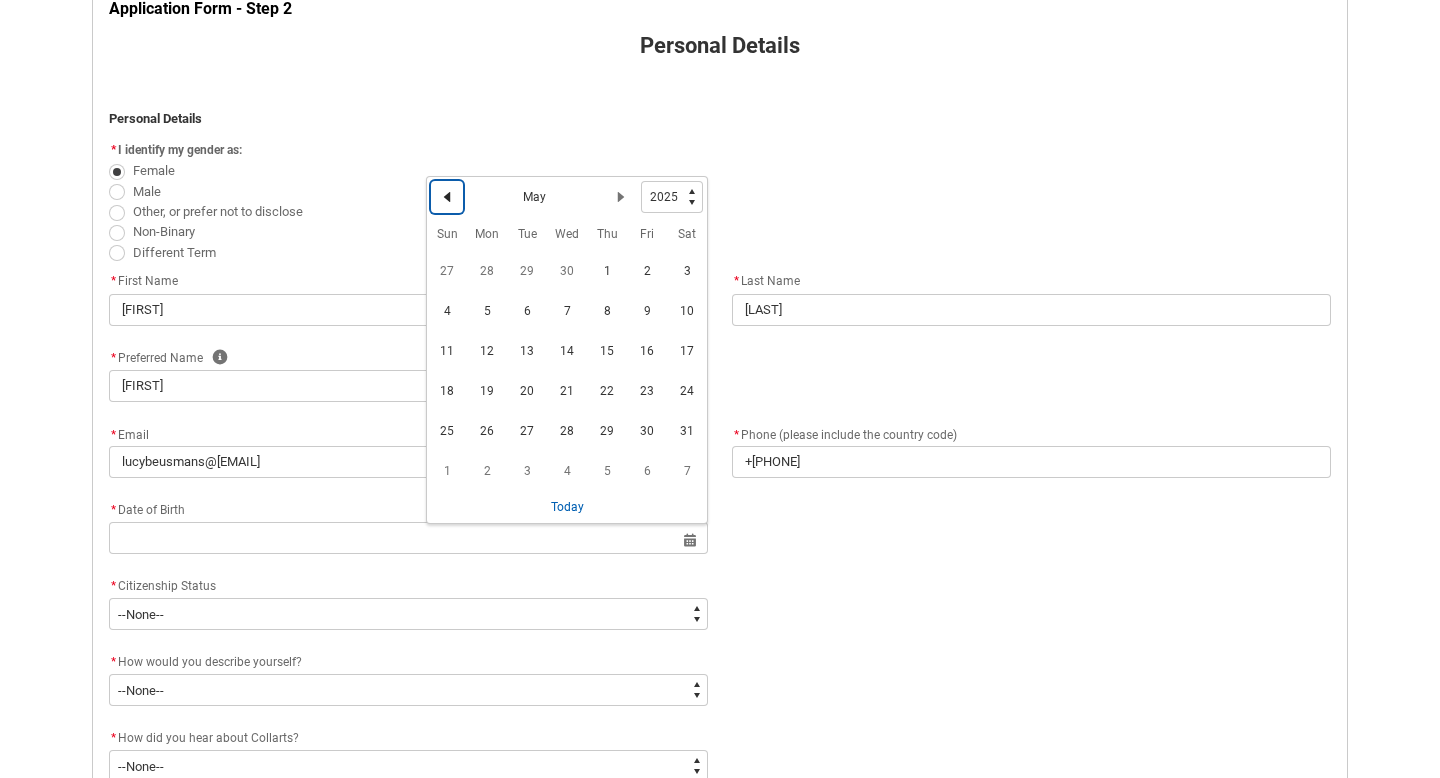 click 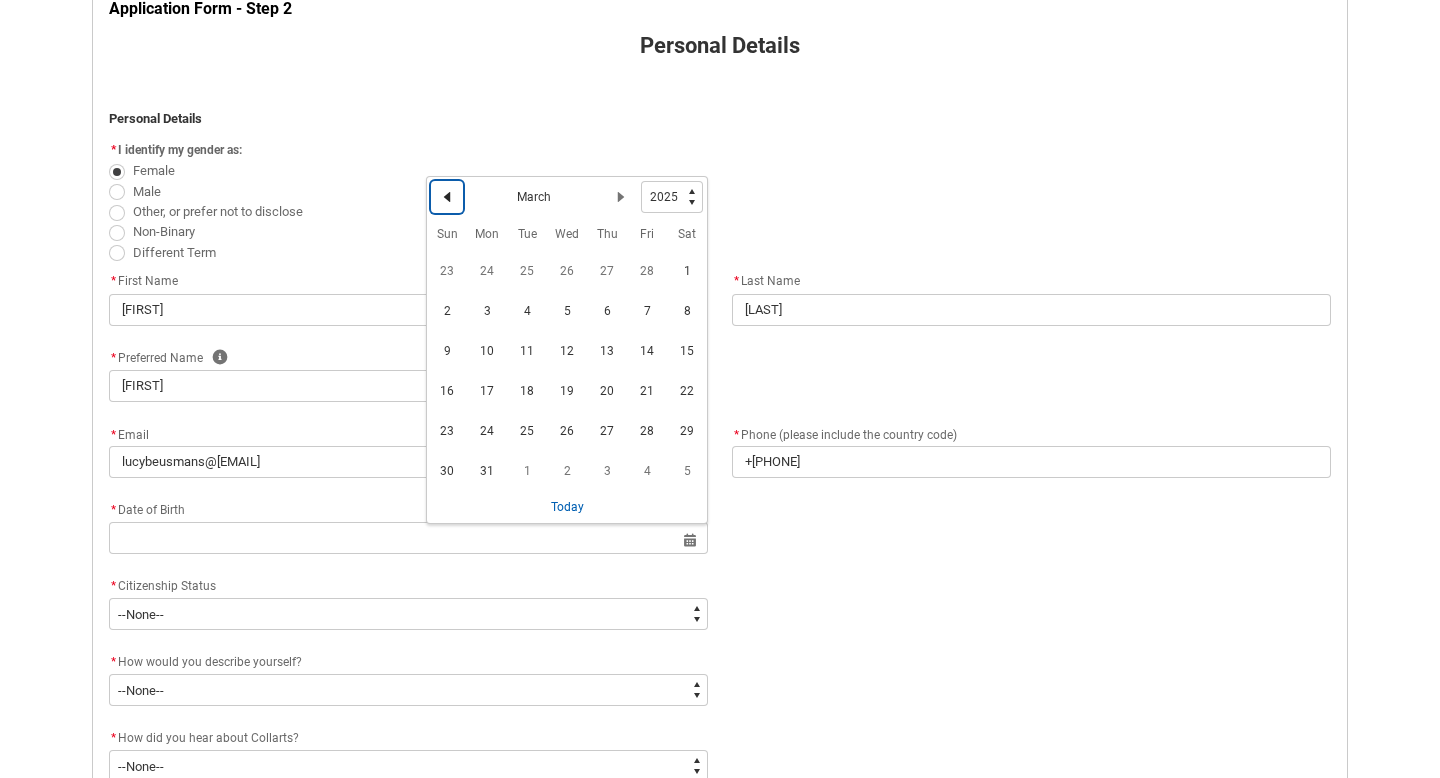click 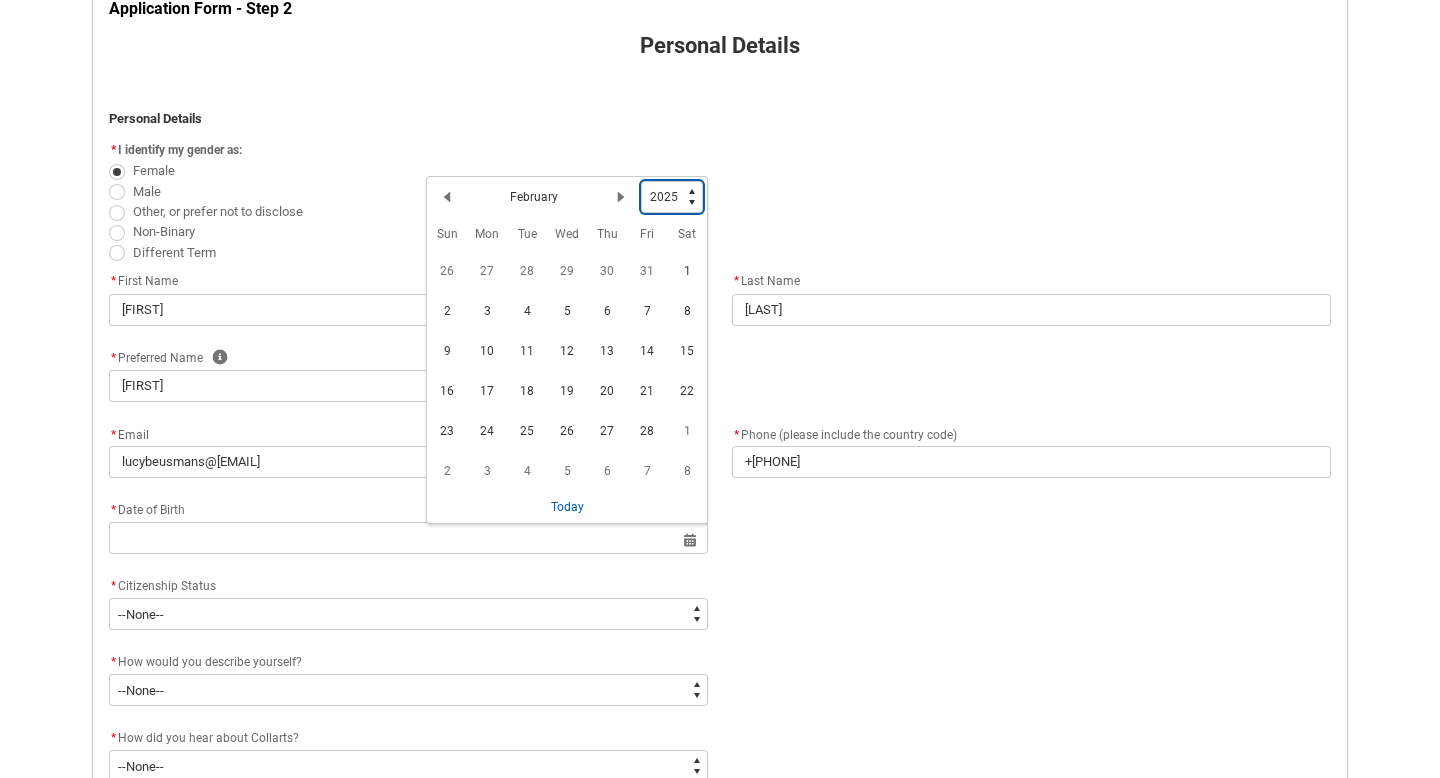 click on "1925 1926 1927 1928 1929 1930 1931 1932 1933 1934 1935 1936 1937 1938 1939 1940 1941 1942 1943 1944 1945 1946 1947 1948 1949 1950 1951 1952 1953 1954 1955 1956 1957 1958 1959 1960 1961 1962 1963 1964 1965 1966 1967 1968 1969 1970 1971 1972 1973 1974 1975 1976 1977 1978 1979 1980 1981 1982 1983 1984 1985 1986 1987 1988 1989 1990 1991 1992 1993 1994 1995 1996 1997 1998 1999 2000 2001 2002 2003 2004 2005 2006 2007 2008 2009 2010 2011 2012 2013 2014 2015 2016 2017 2018 2019 2020 2021 2022 2023 2024 2025 2026 2027 2028 2029 2030 2031 2032 2033 2034 2035 2036 2037 2038 2039 2040 2041 2042 2043 2044 2045 2046 2047 2048 2049 2050 2051 2052 2053 2054 2055 2056 2057 2058 2059 2060 2061 2062 2063 2064 2065 2066 2067 2068 2069 2070 2071 2072 2073 2074 2075 2076 2077 2078 2079 2080 2081 2082 2083 2084 2085 2086 2087 2088 2089 2090 2091 2092 2093 2094 2095 2096 2097 2098 2099 2100 2101 2102 2103 2104 2105 2106 2107 2108 2109 2110 2111 2112 2113 2114 2115 2116 2117 2118 2119 2120 2121 2122 2123 2124 2125" at bounding box center (672, 197) 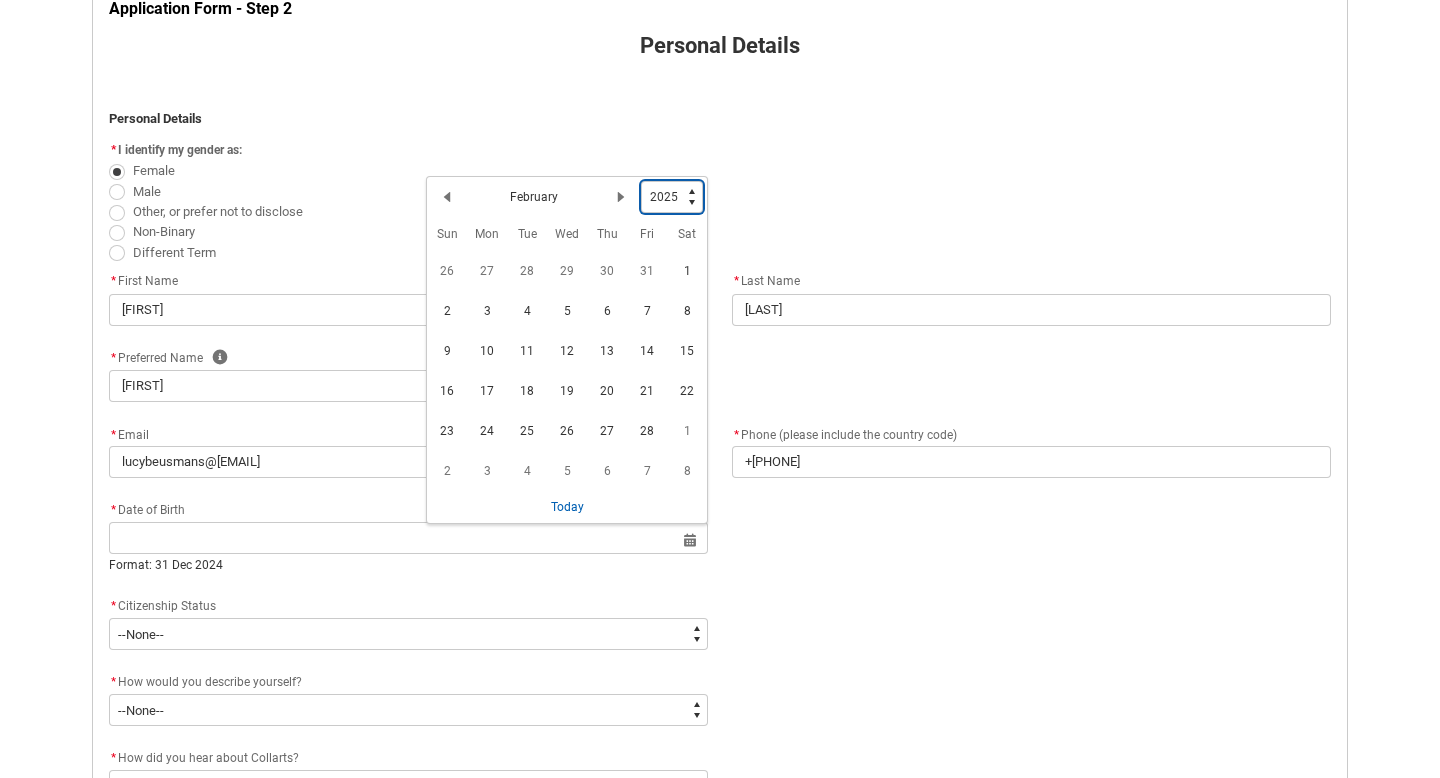 type on "2007" 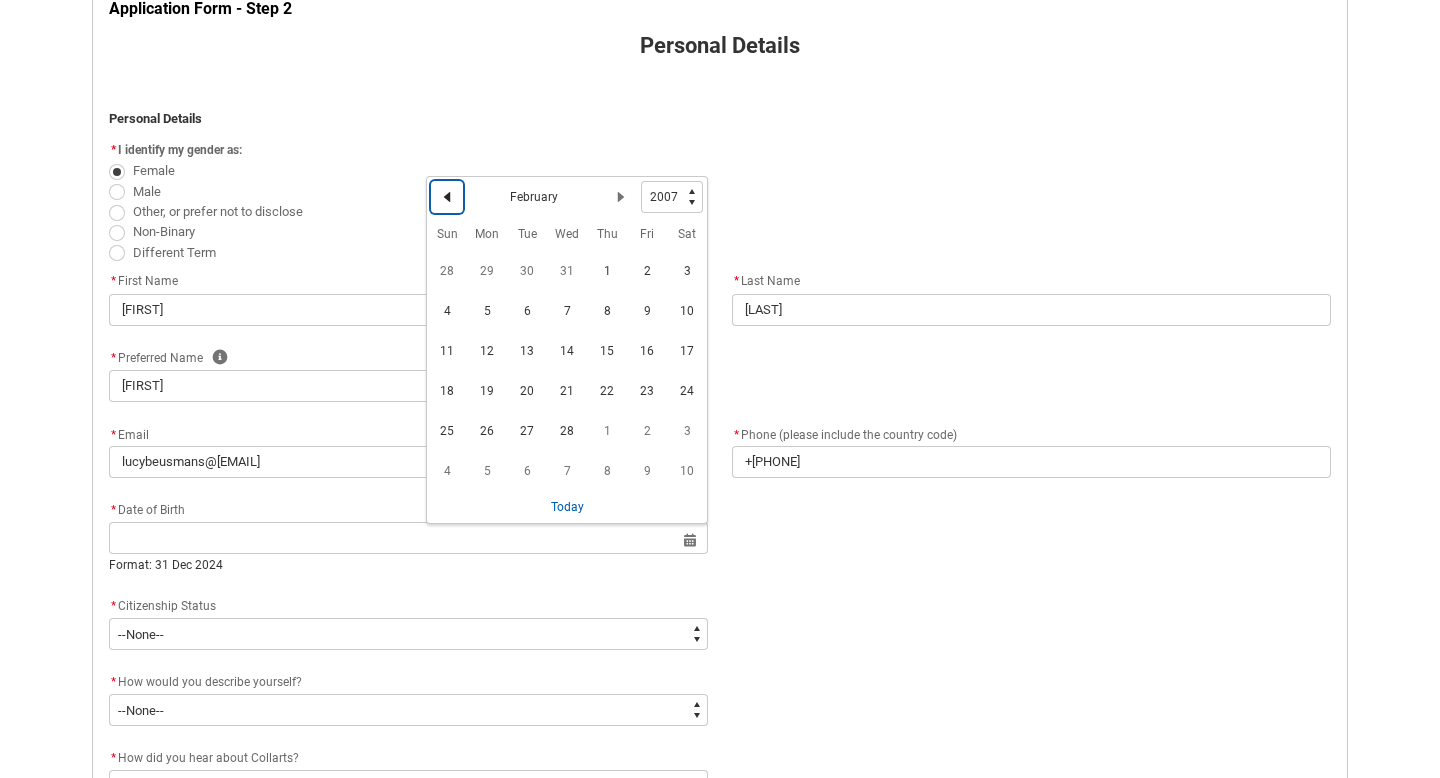 click on "Previous Month" 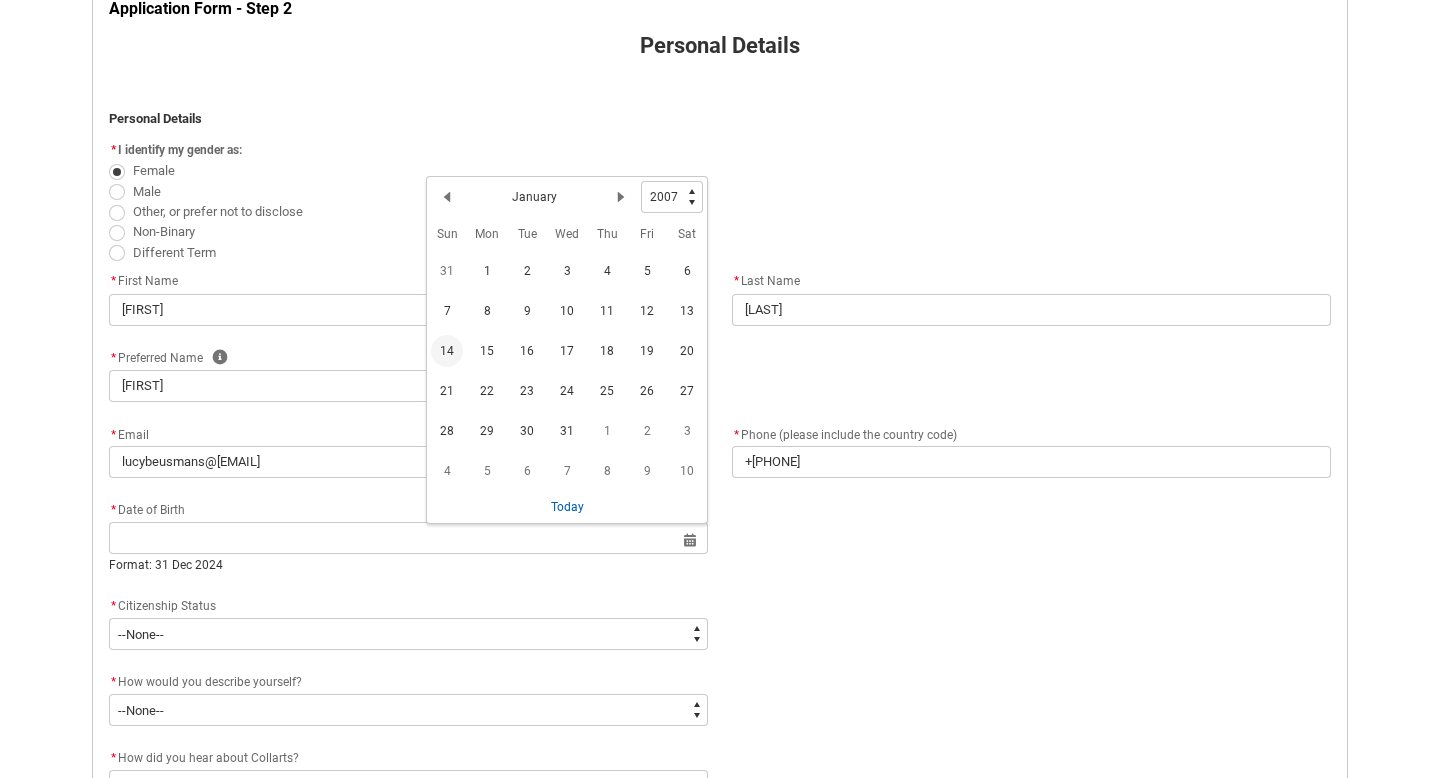 click on "14" 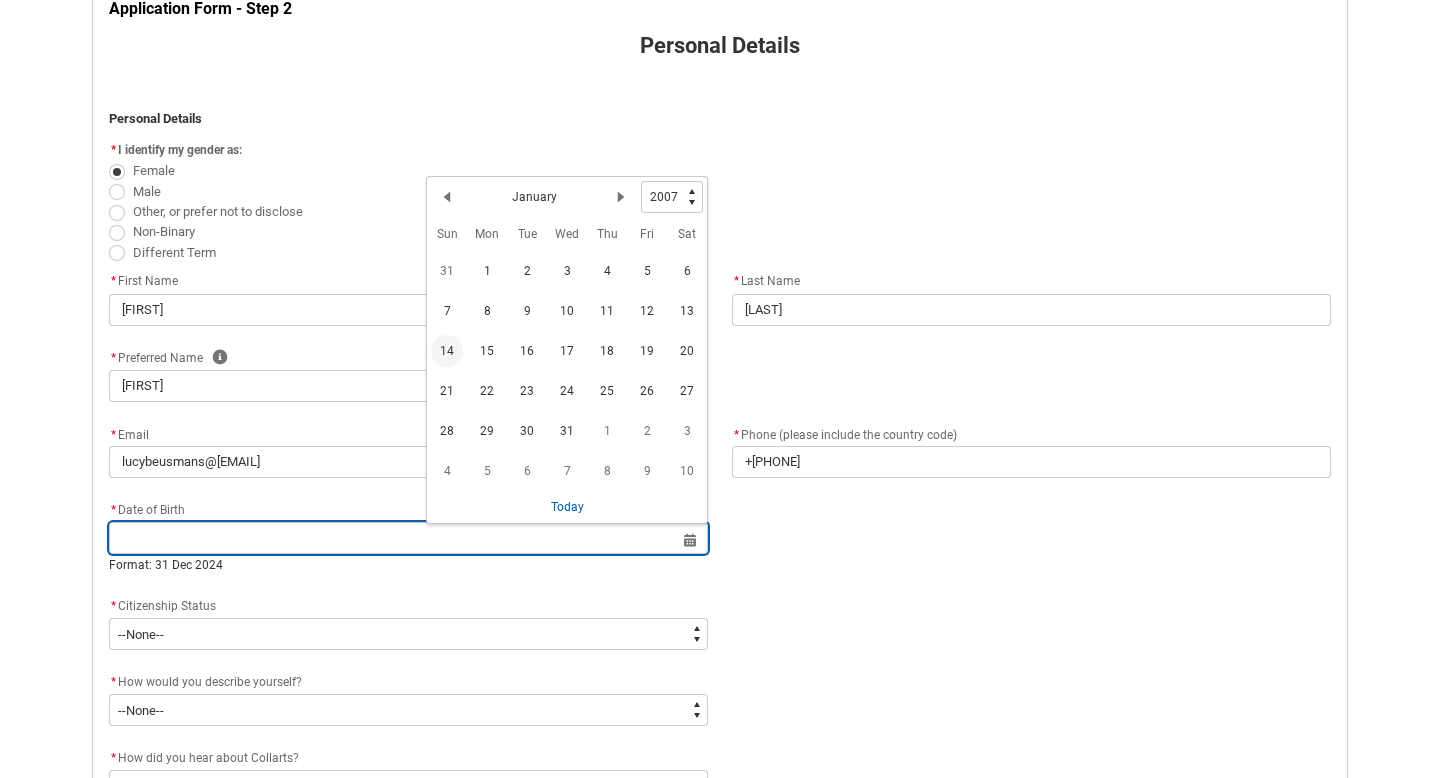 type on "[DATE]" 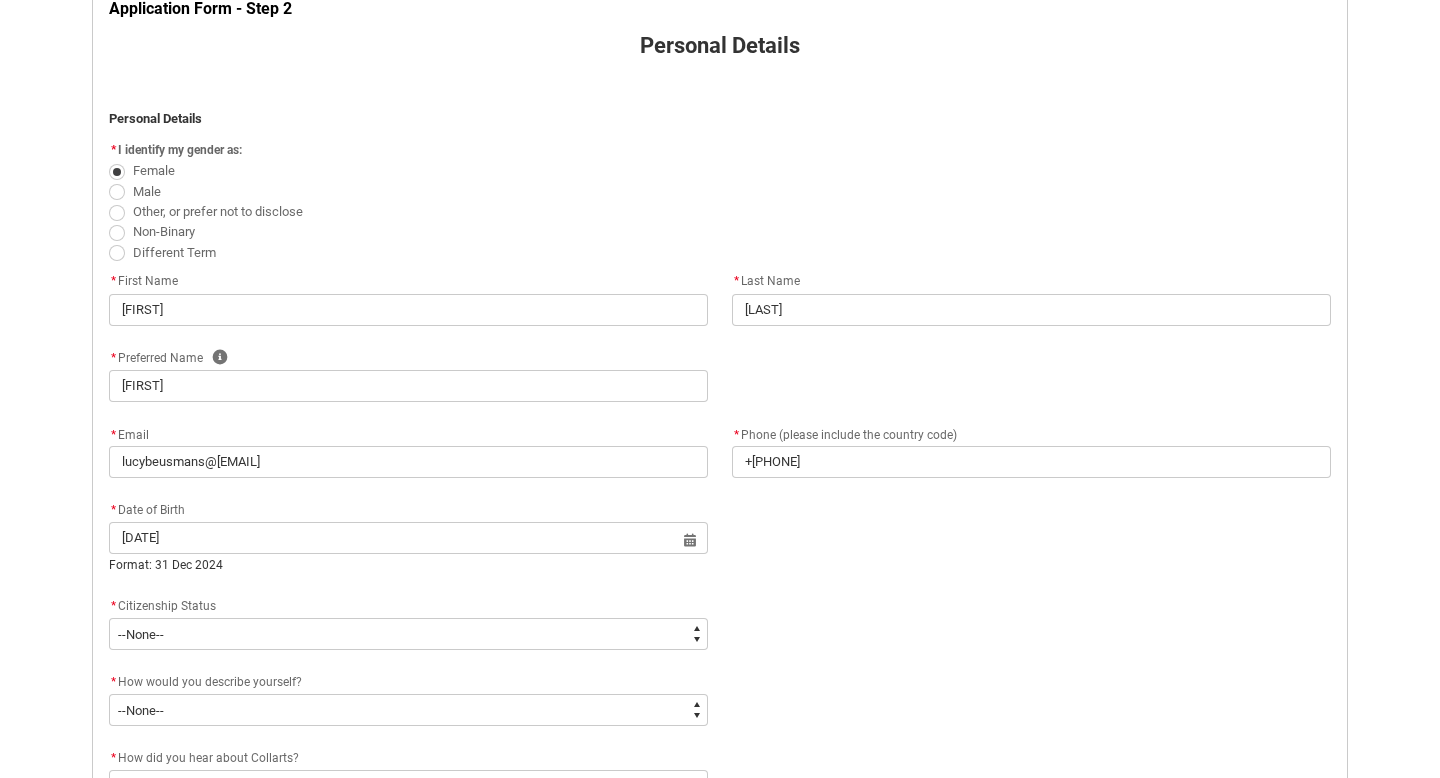 click on "* Email lucybeusmans@[EMAIL] * Phone (please include the country code) +[PHONE]" 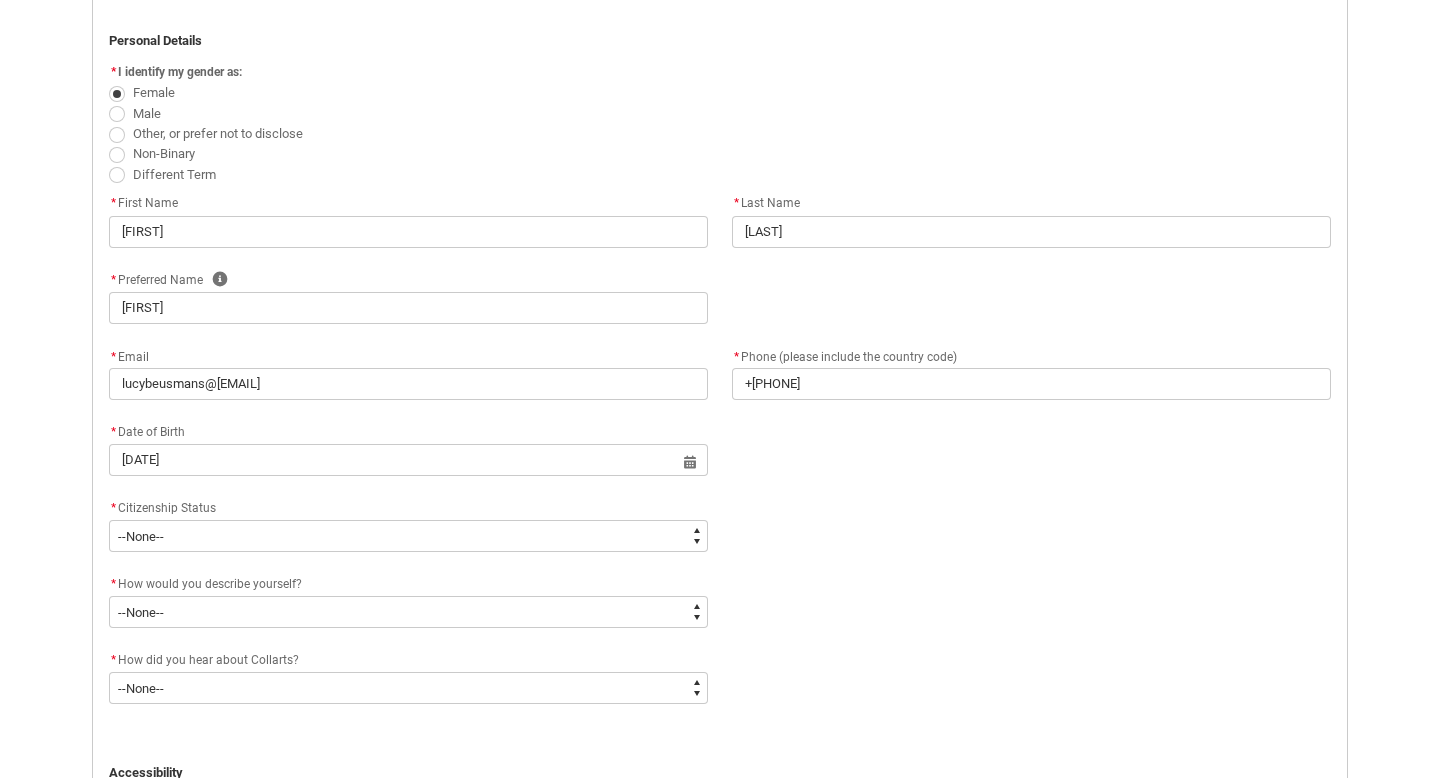 scroll, scrollTop: 504, scrollLeft: 0, axis: vertical 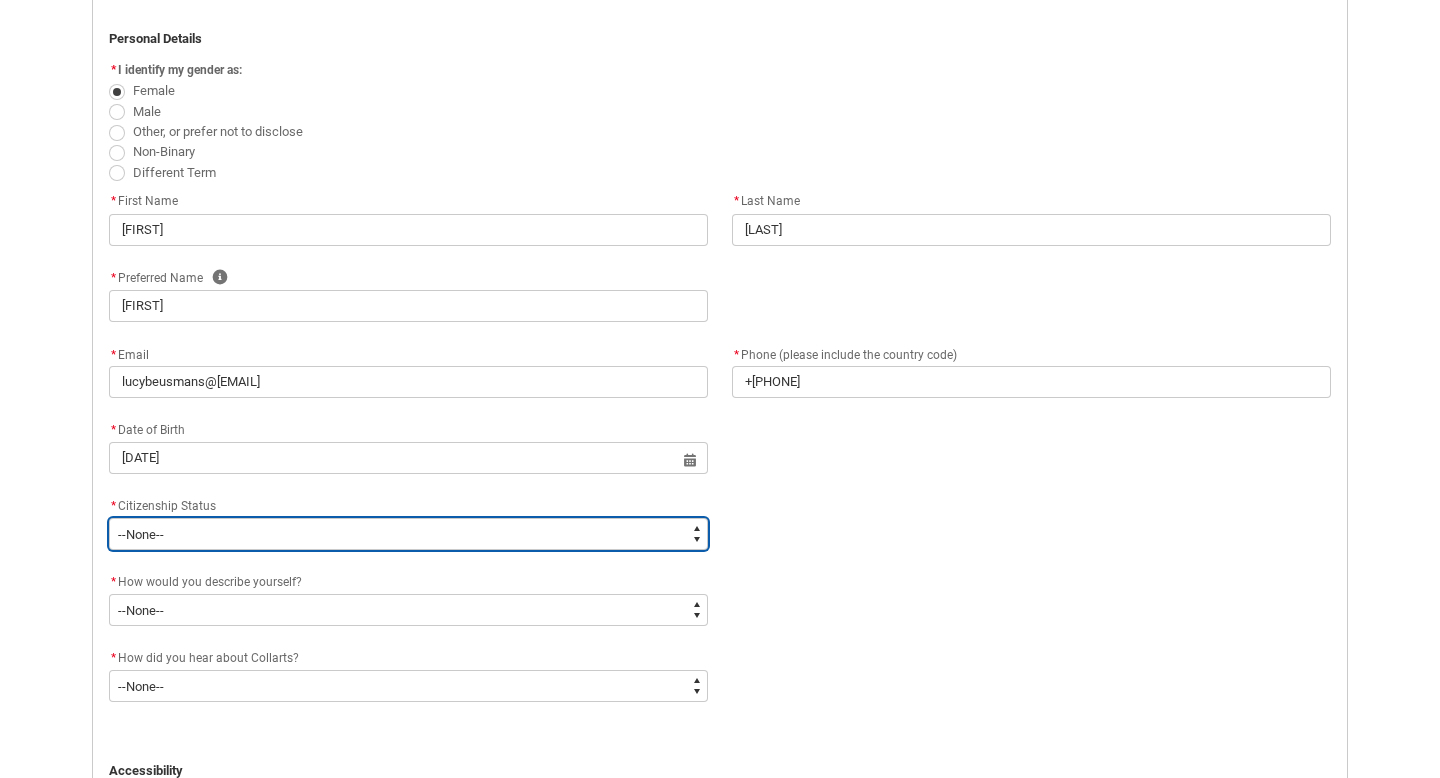 click on "--None-- Australian Citizen Humanitarian Visa New Zealand citizen Other Permanent Resident Visa Student Visa" at bounding box center (408, 534) 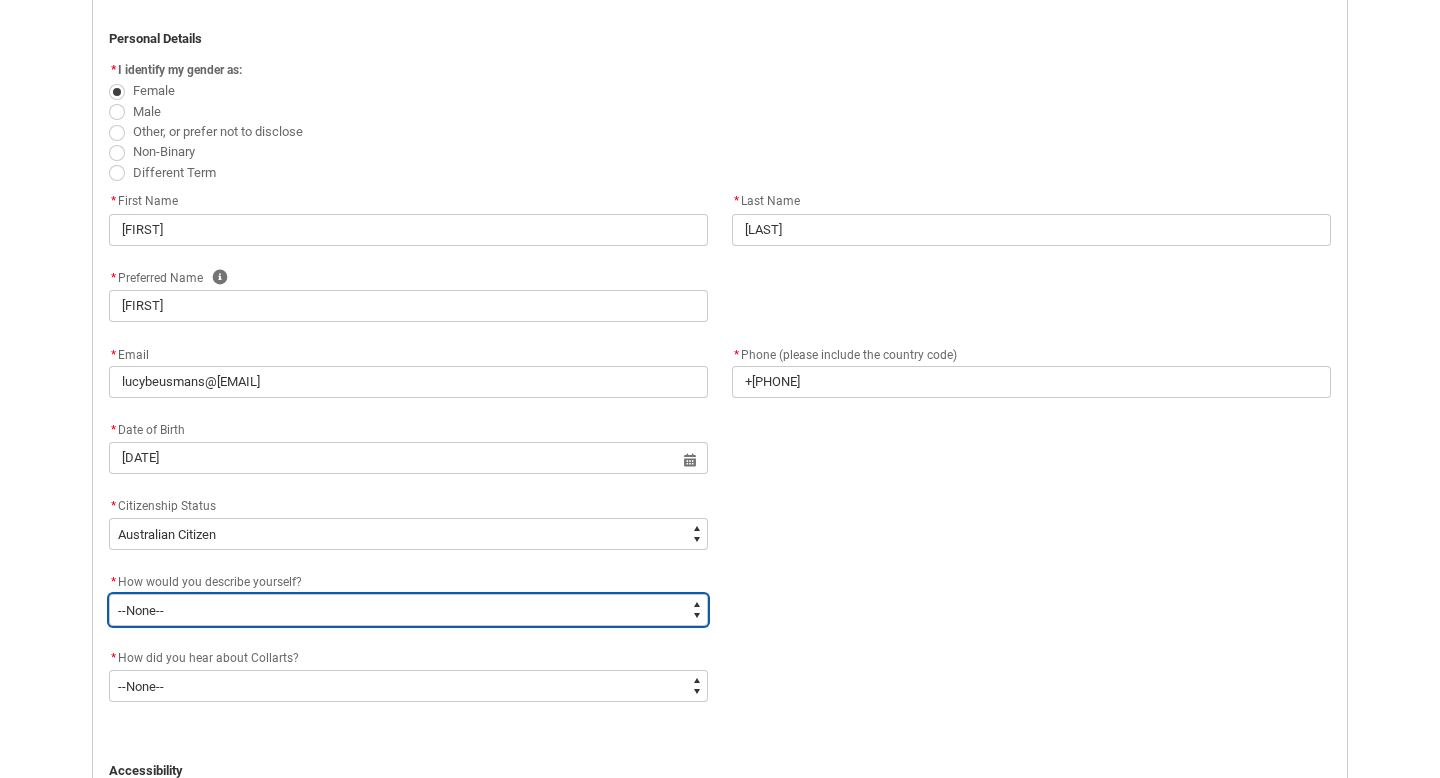 click on "--None-- I'm currently in Year 12 and planning what I'll do after school I've completed Year 12 I took some time off after high school and want to return to study I'm looking to transfer from another college/university I'm looking for a career change I'm already in the industry/have a qualification and am looking to extend my skills" at bounding box center (408, 610) 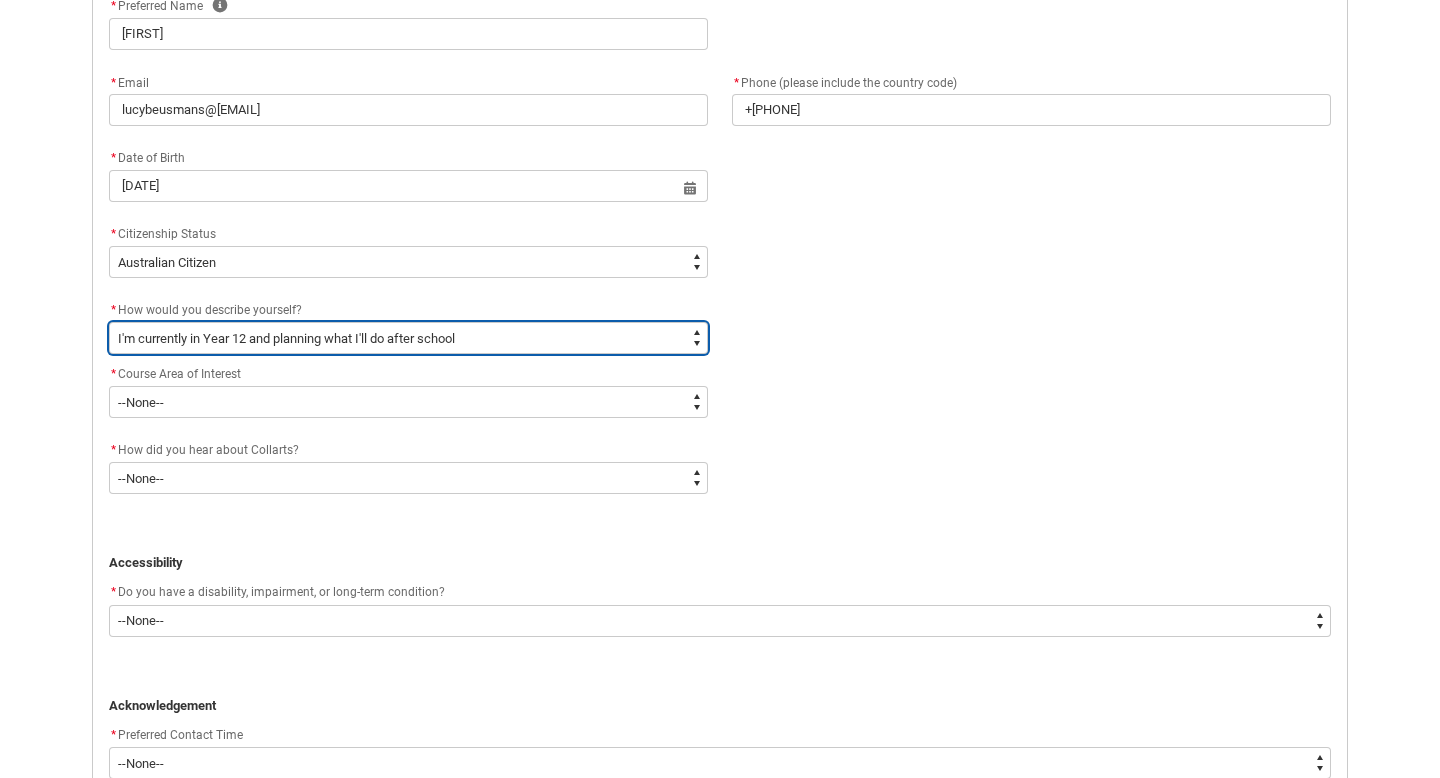 scroll, scrollTop: 804, scrollLeft: 0, axis: vertical 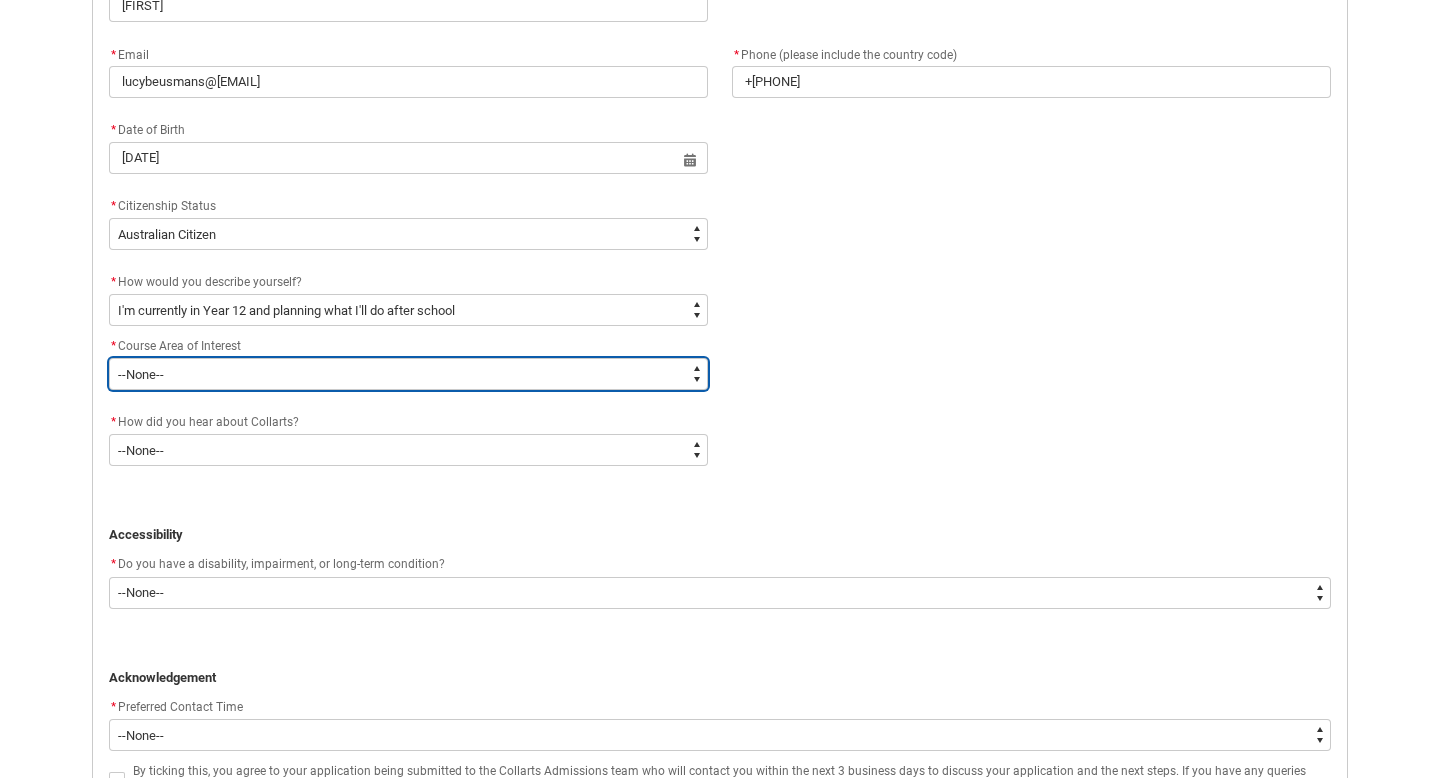 click on "--None-- Communication Courses Design Courses Entertainment Courses Performing Arts Courses" at bounding box center [408, 374] 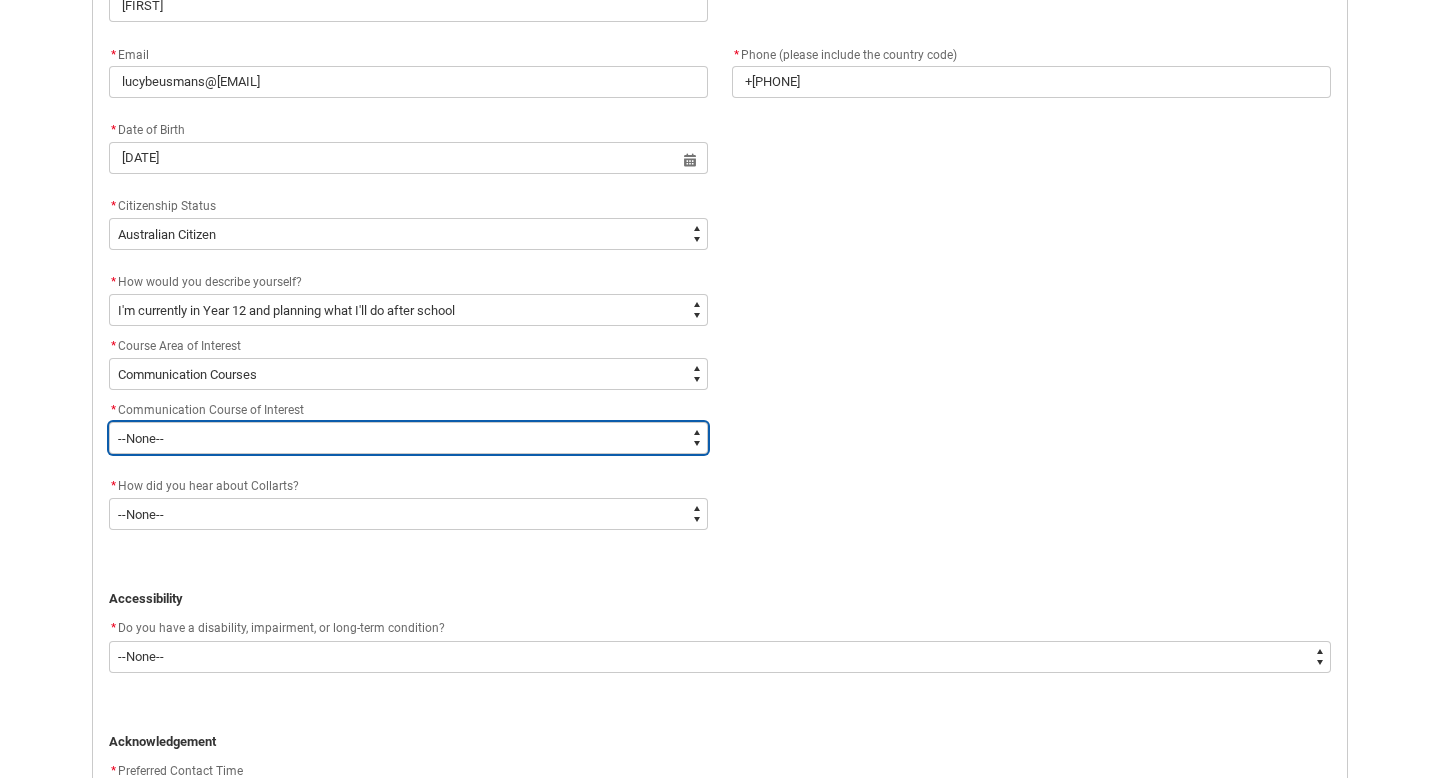 click on "--None-- Digital & Social Media Entertainment Journalism Public Relations" at bounding box center [408, 438] 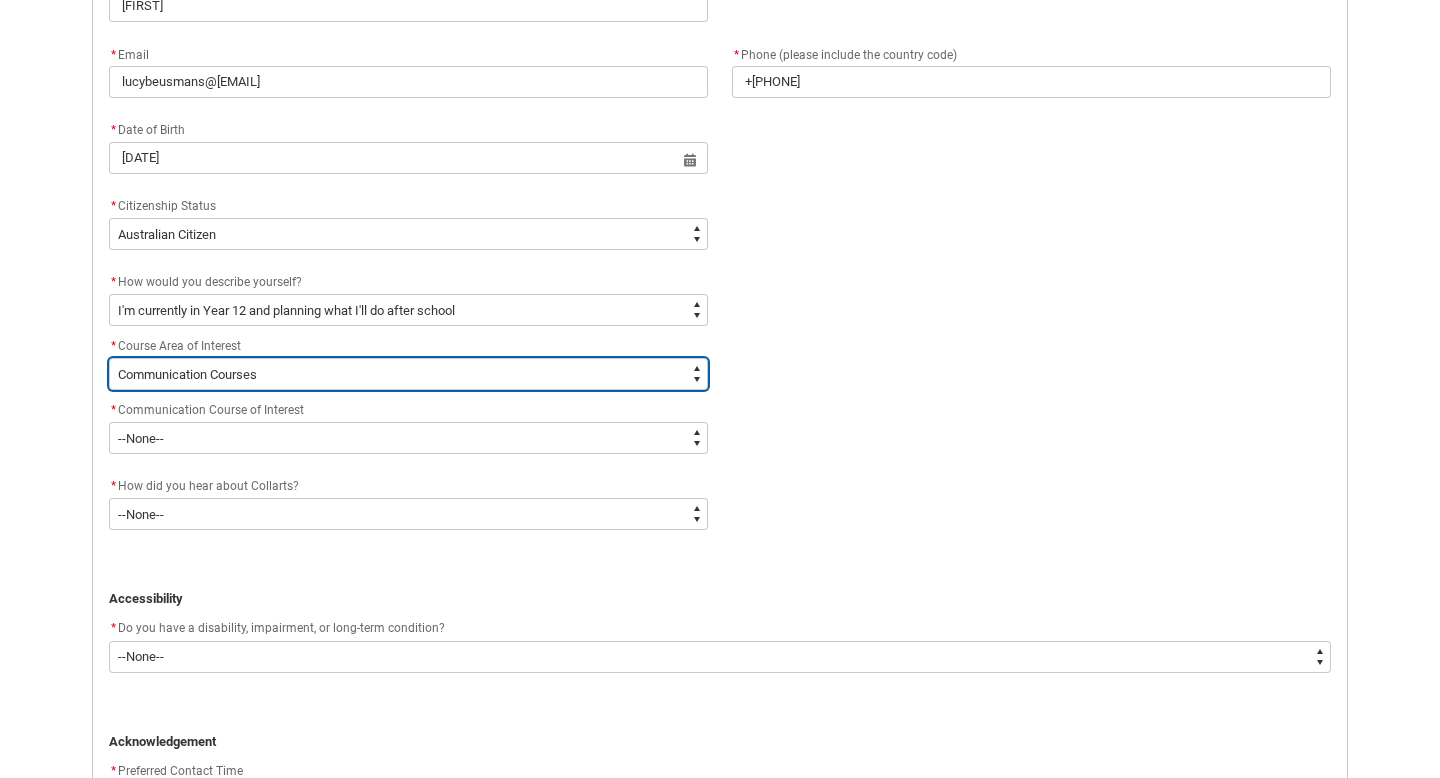 click on "--None-- Communication Courses Design Courses Entertainment Courses Performing Arts Courses" at bounding box center (408, 374) 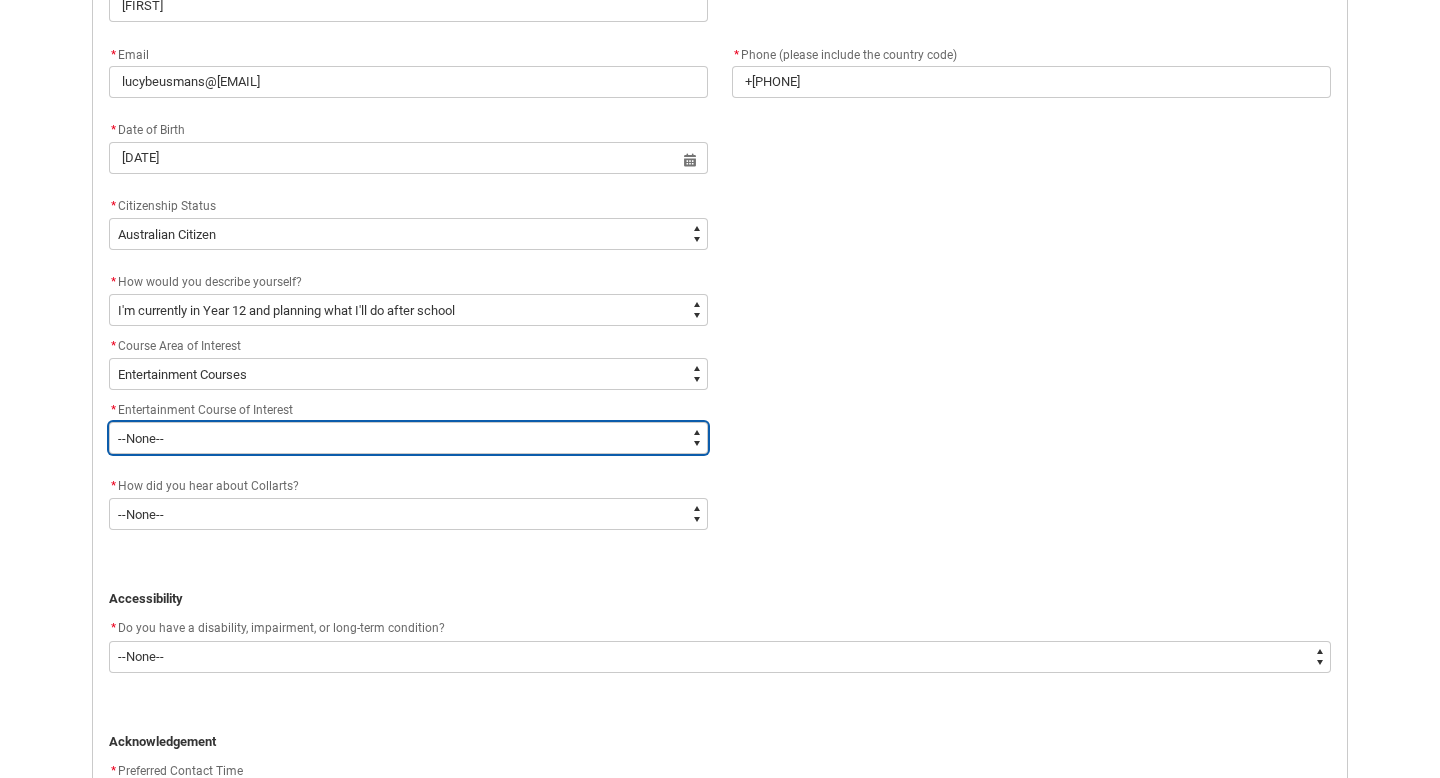 click on "--None-- Audio Engineering Entertainment Management Esports Management Event Management Music Performance Music Production Screen & Media" at bounding box center [408, 438] 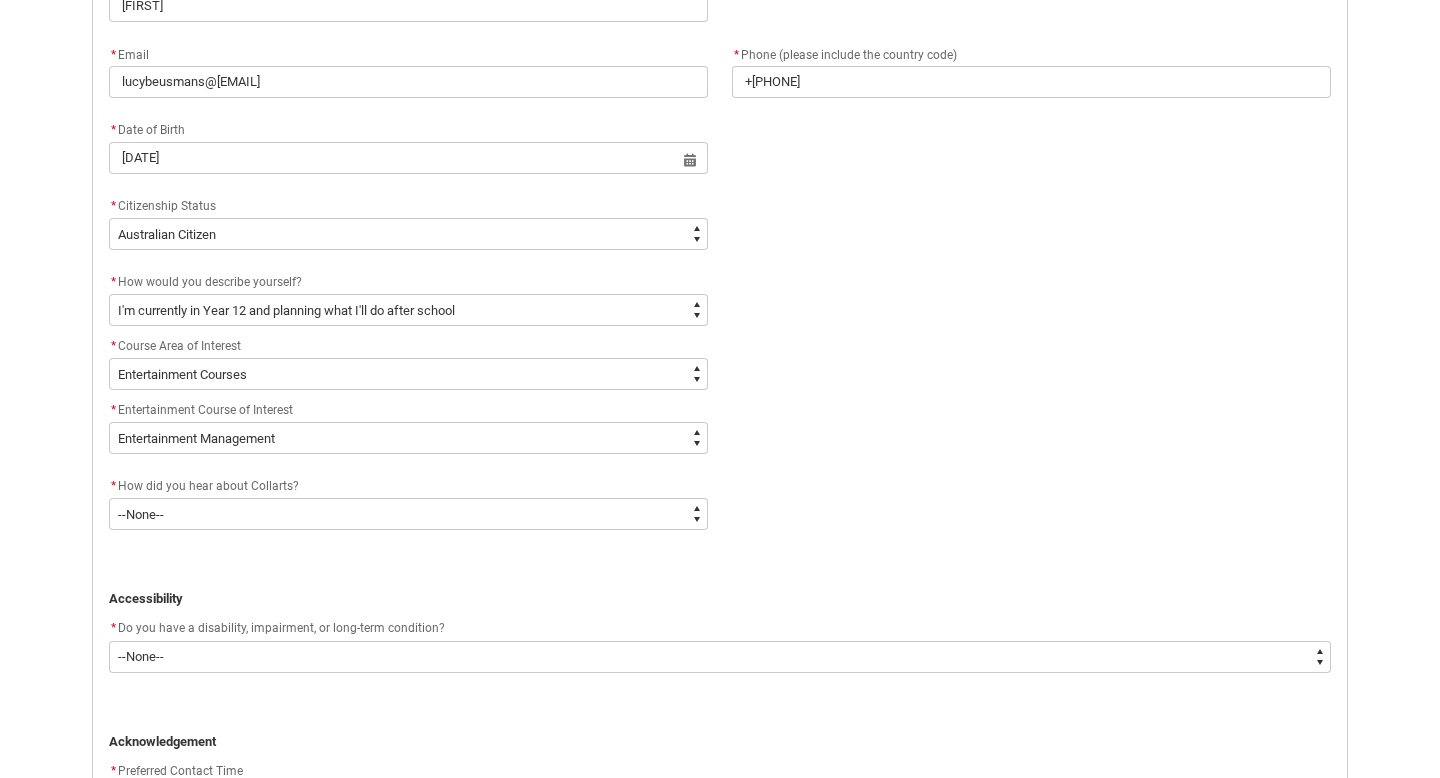 click on "* How did you hear about Collarts?" 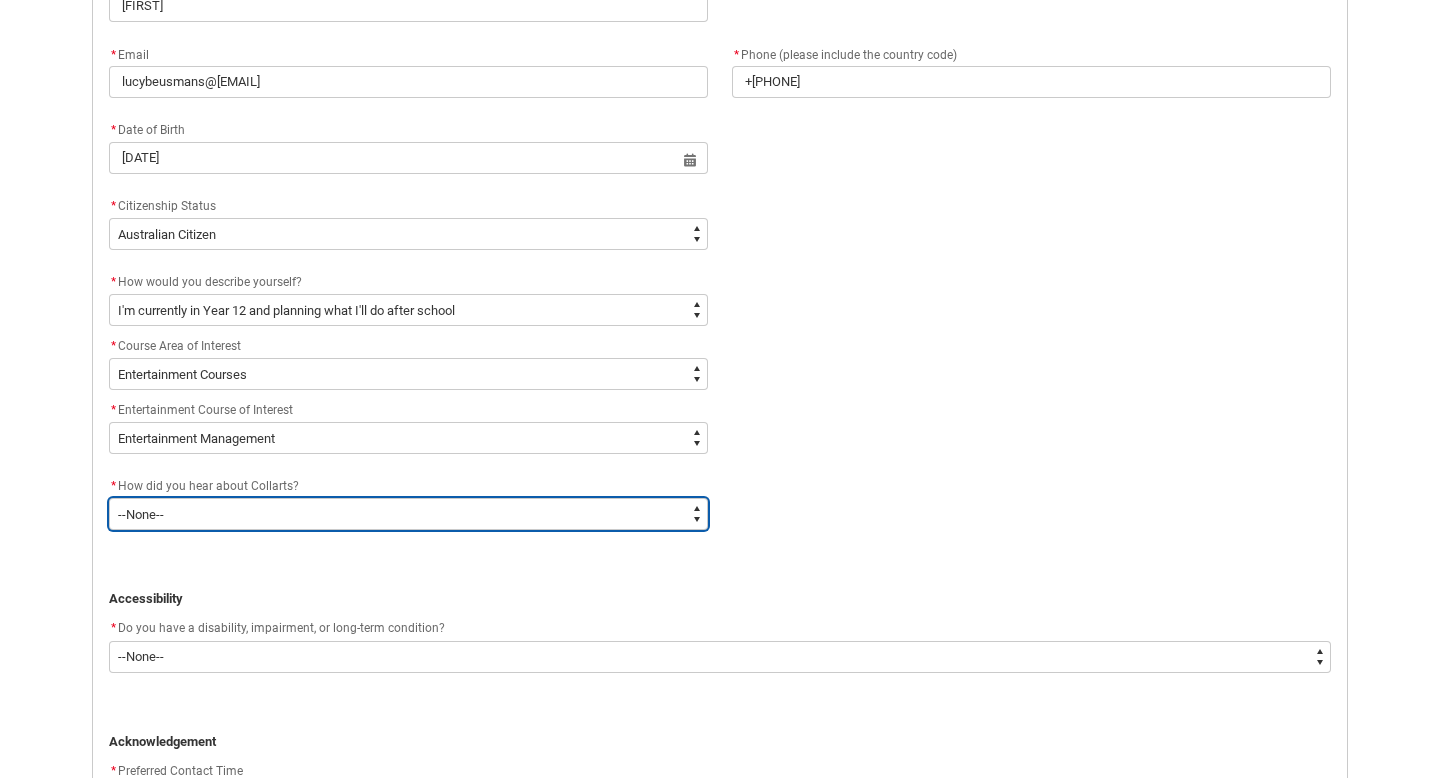 click on "--None-- Advertising - Facebook Advertising - Google Advertising - Instagram Advertising - YouTube Advertising - Other Career Advisor Career Expo Collarts Newsletter/Email Collarts Website Festivals/Events Freeza/Amplified In the Media Online Search (Google) Radio Signage Socials (Facebook, Instagram, TikTok, LinkedIn etc) Spotify VET course at school VTAC Word of mouth Workshops at Collarts Workshops at school Other" at bounding box center (408, 514) 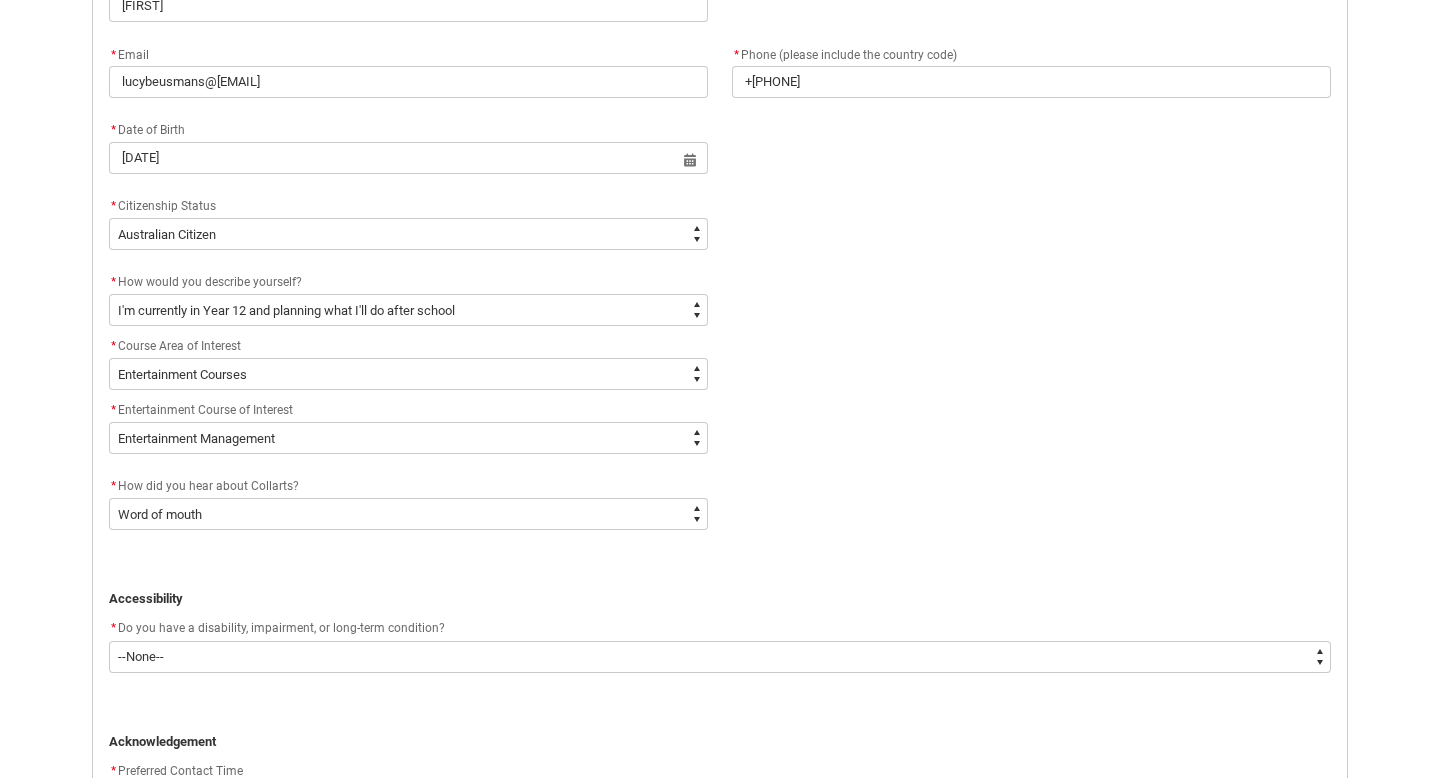 click on "Accessibility" 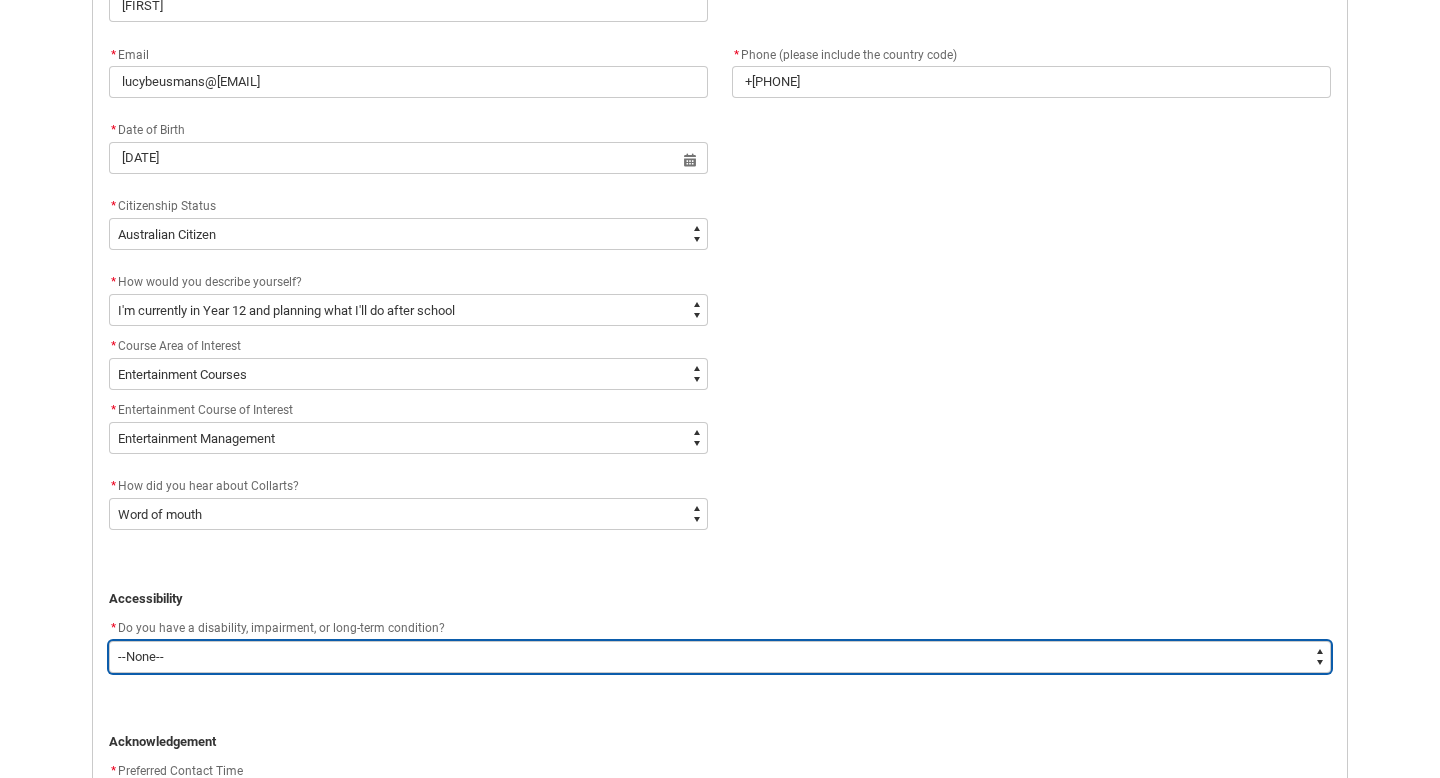 click on "--None-- Yes No" at bounding box center (720, 657) 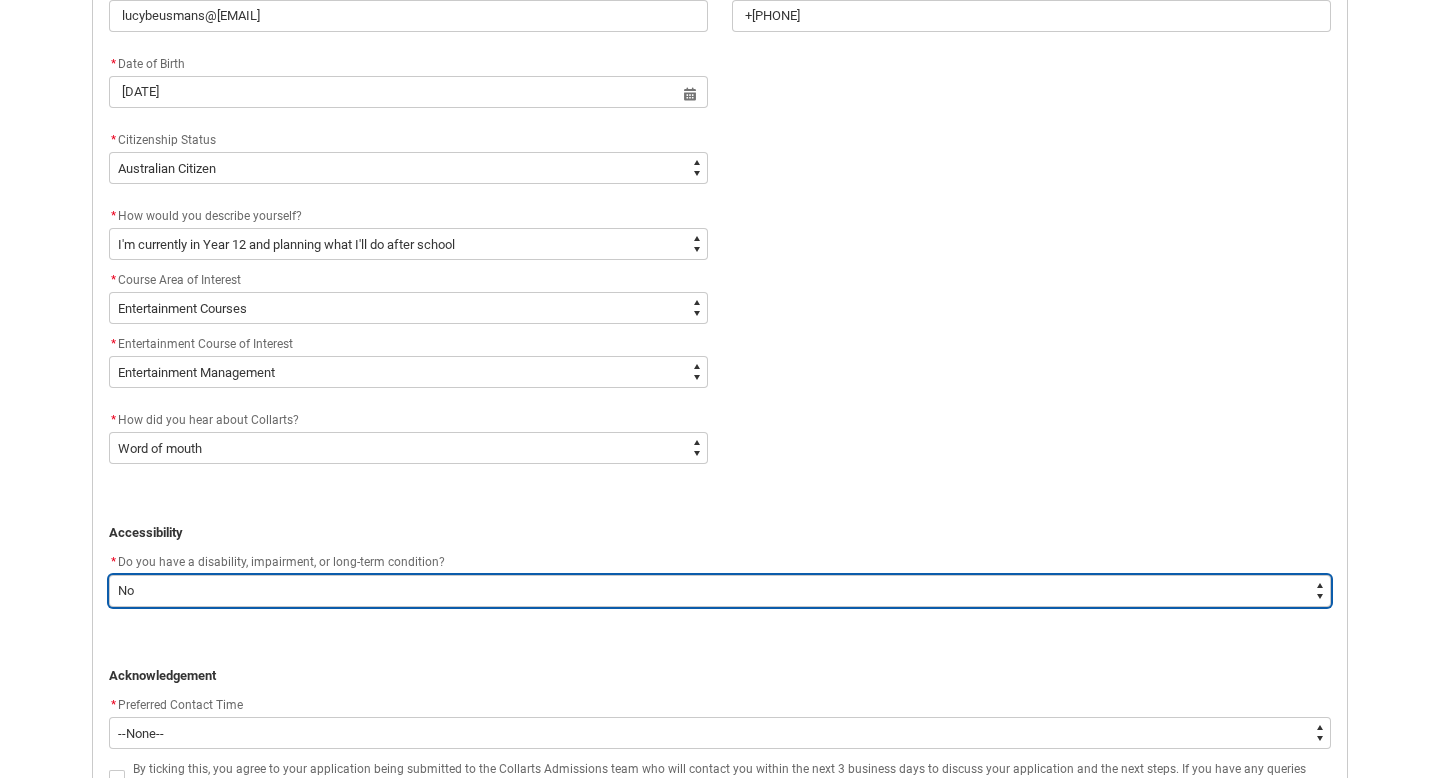 scroll, scrollTop: 0, scrollLeft: 0, axis: both 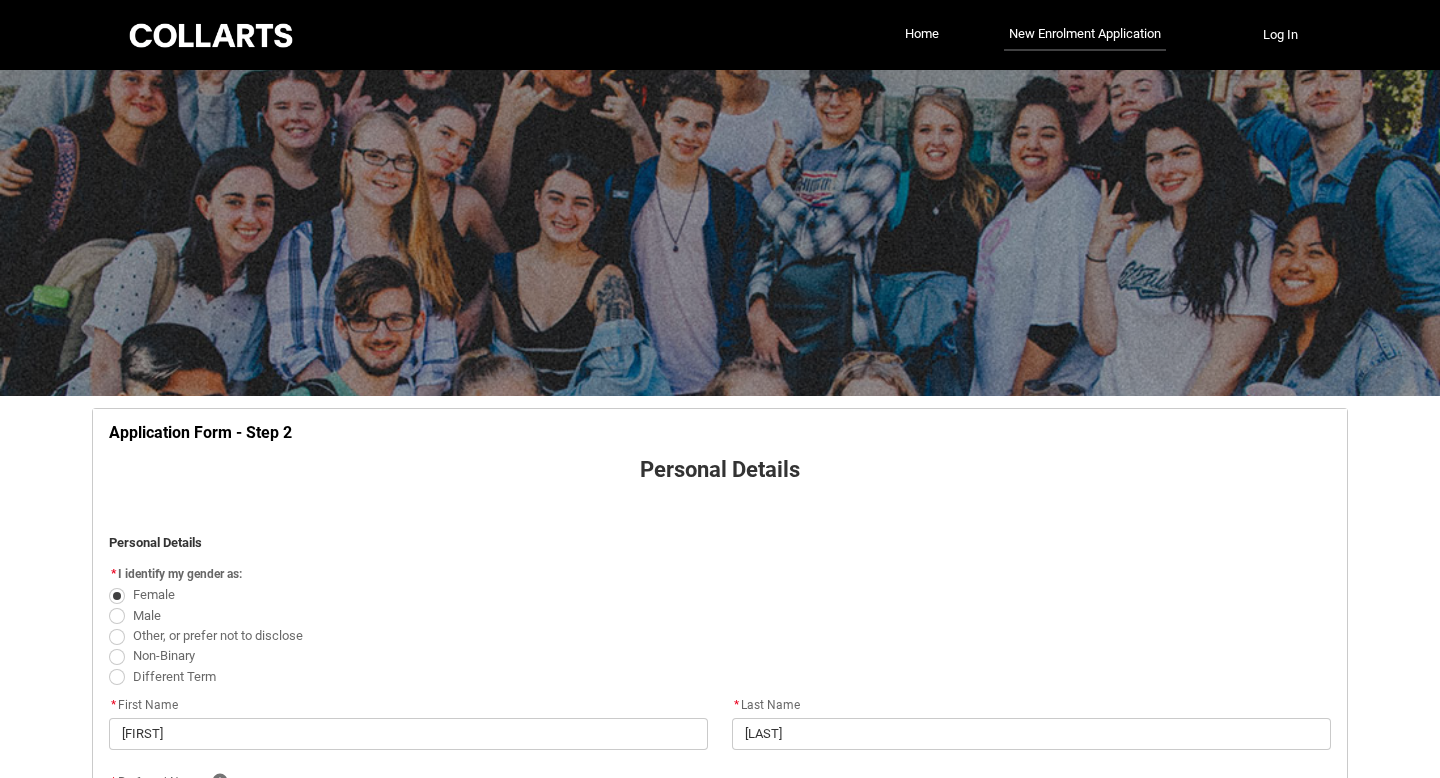 click on "Home New Enrolment Application More" at bounding box center [751, 35] 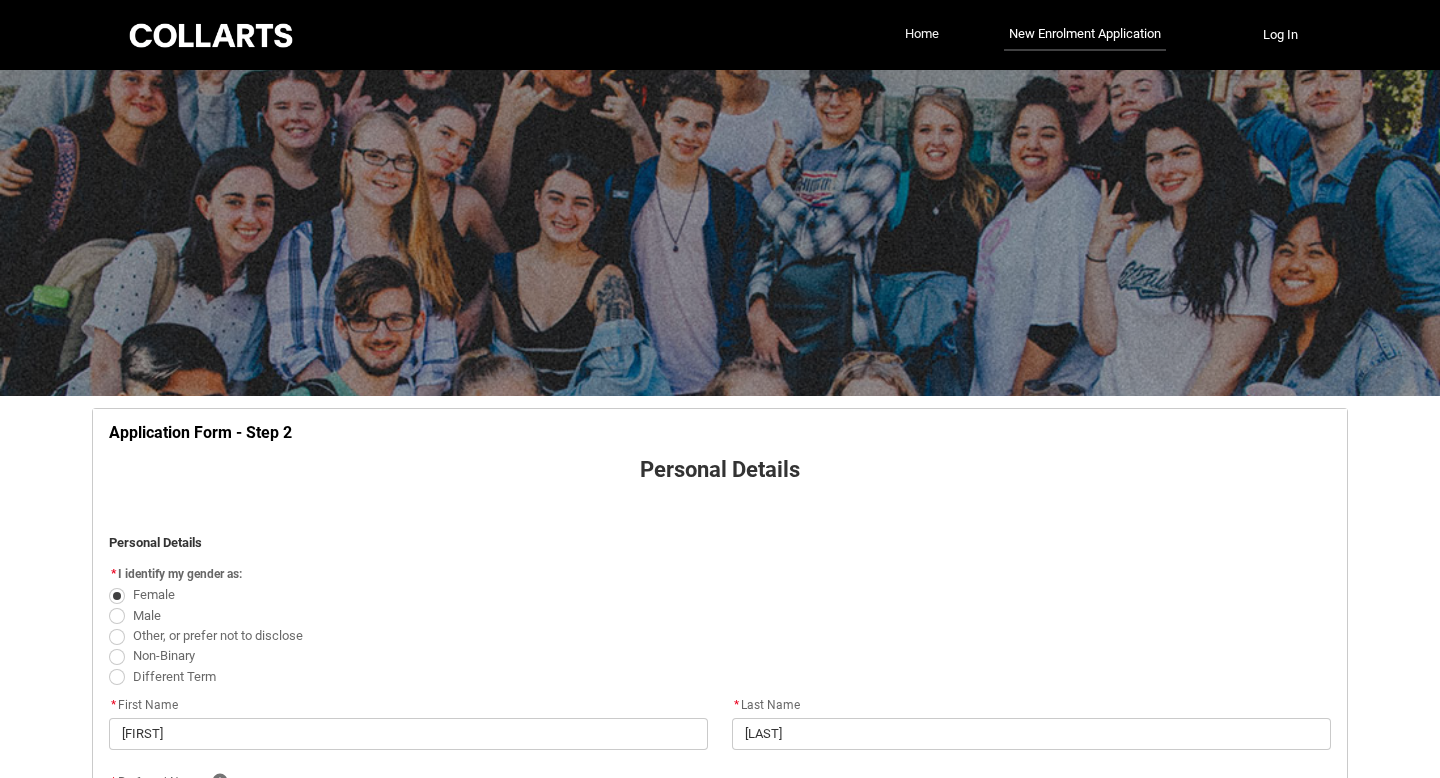 click on "Home" at bounding box center [922, 34] 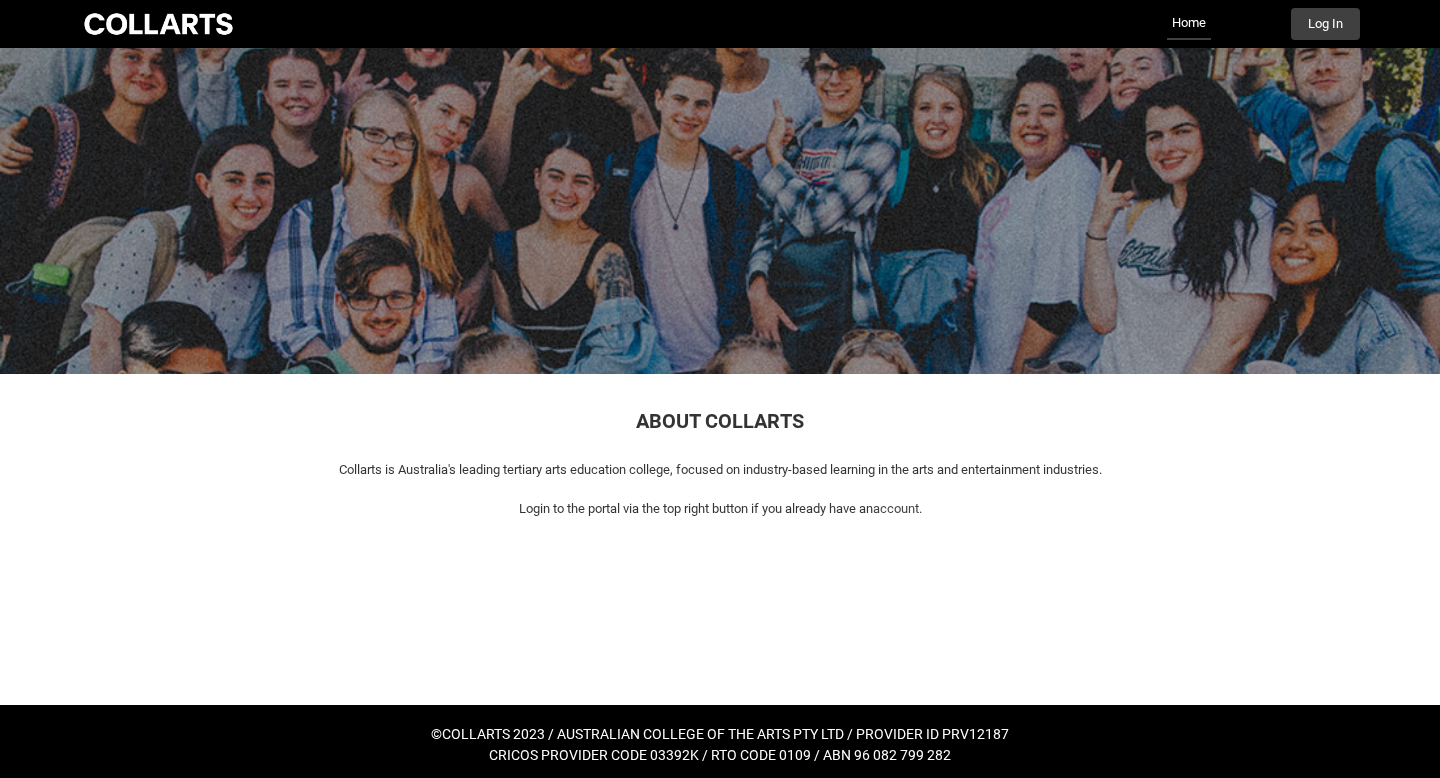 click at bounding box center (158, 24) 